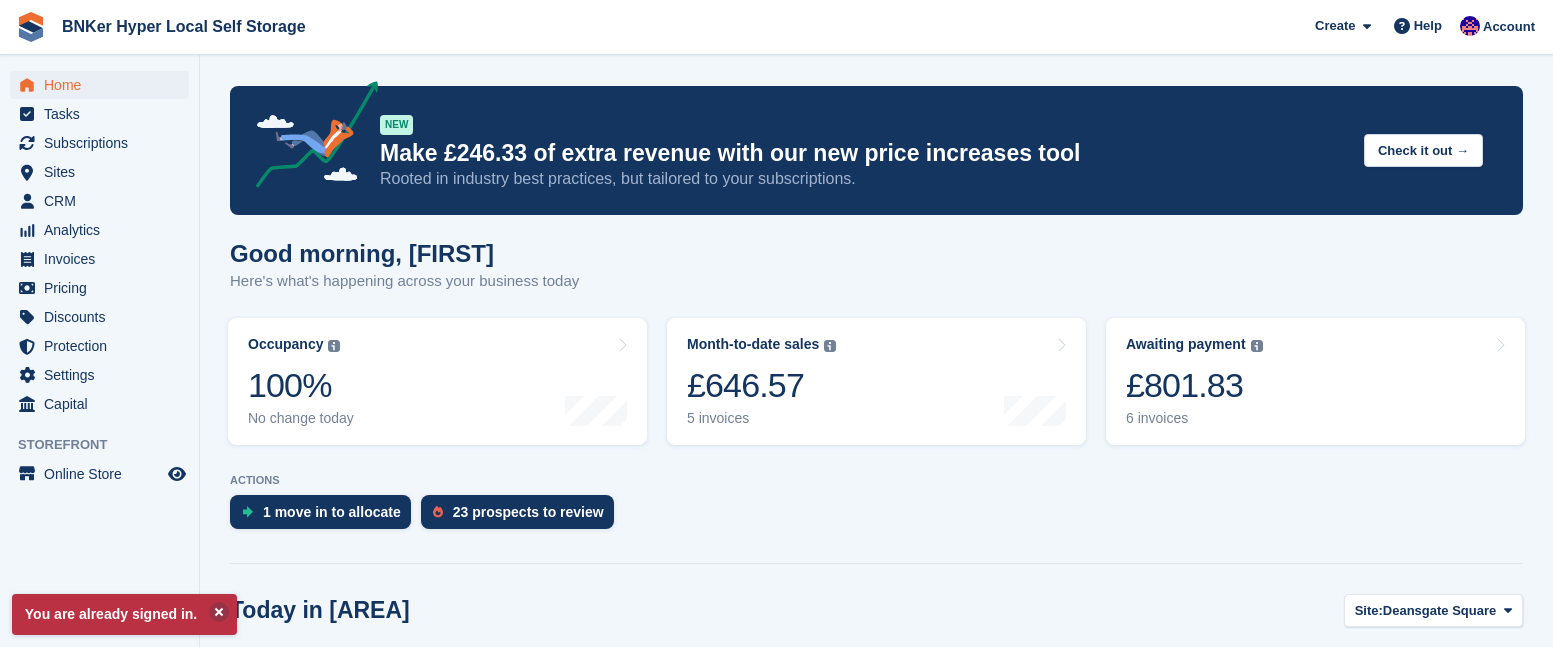 scroll, scrollTop: 0, scrollLeft: 0, axis: both 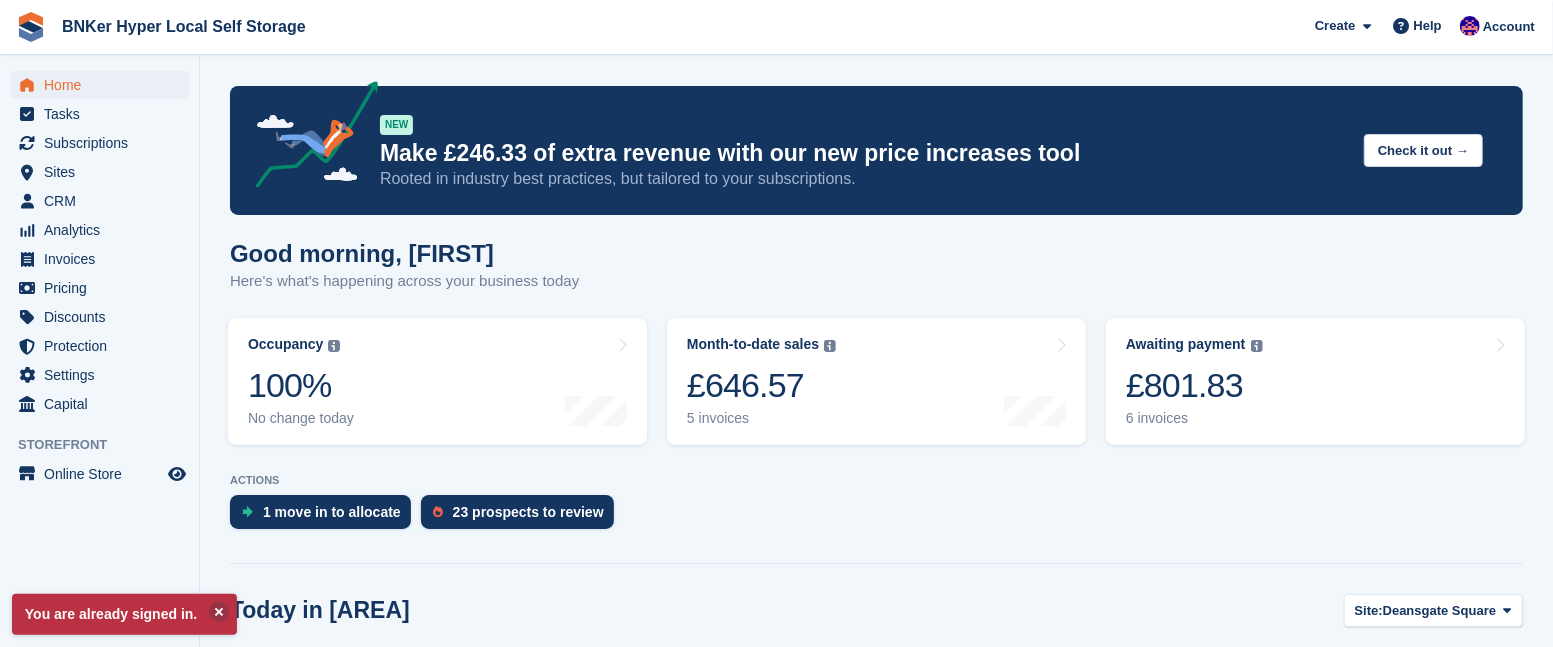 click on "23
prospects to review" at bounding box center (528, 512) 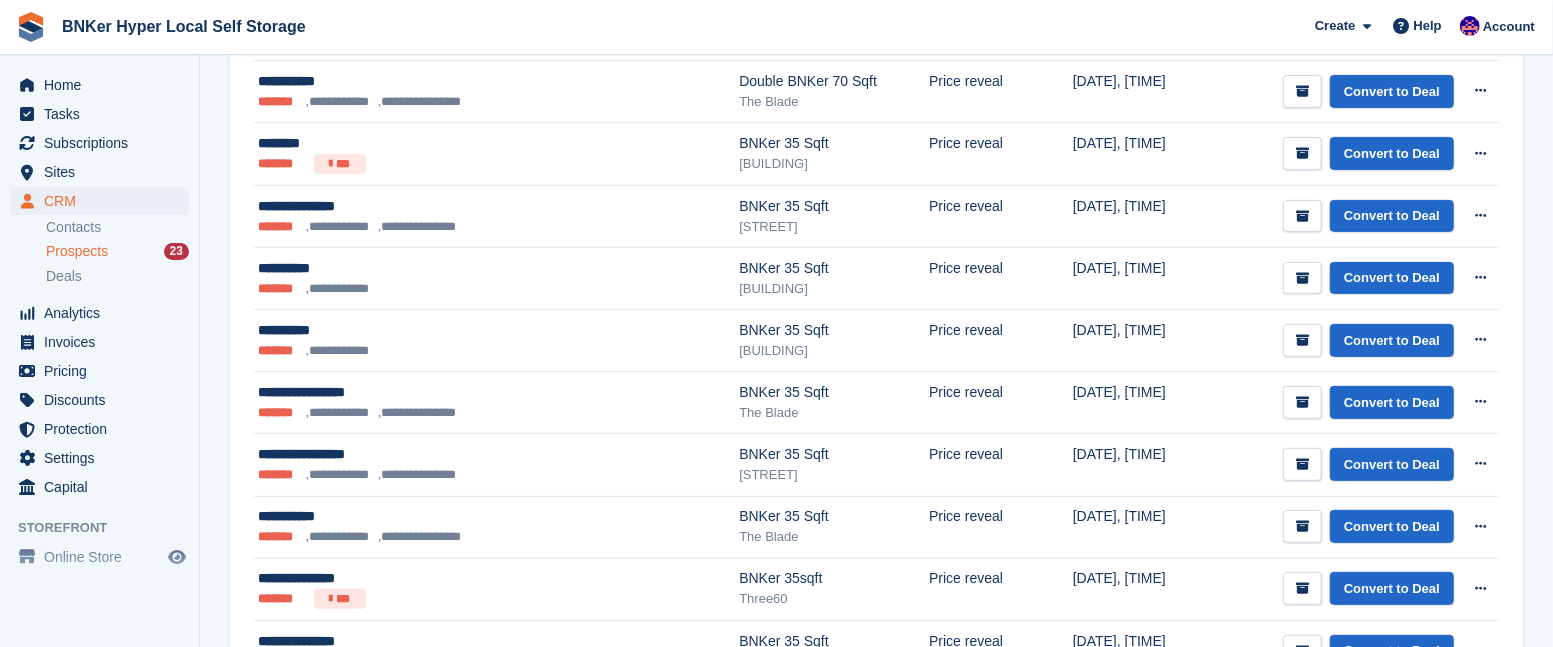 scroll, scrollTop: 377, scrollLeft: 0, axis: vertical 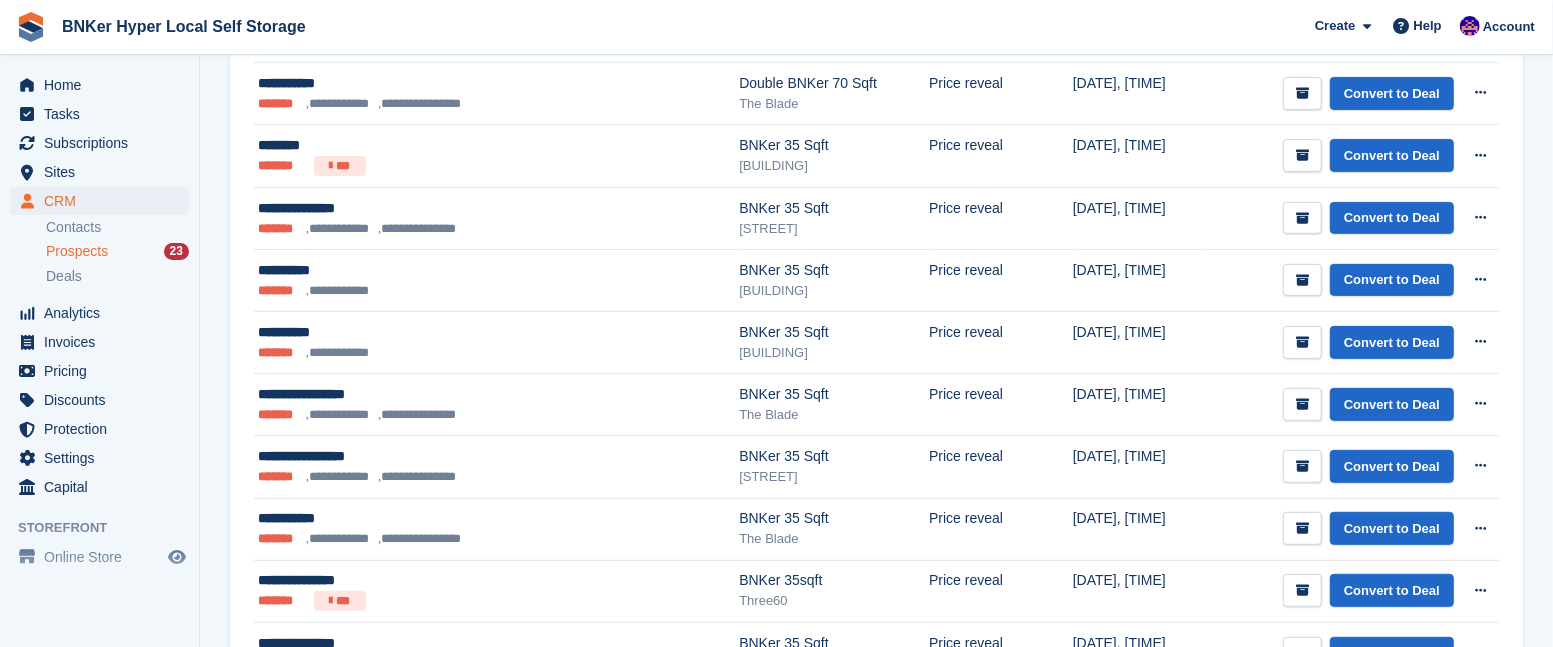click on "**********" at bounding box center [432, 270] 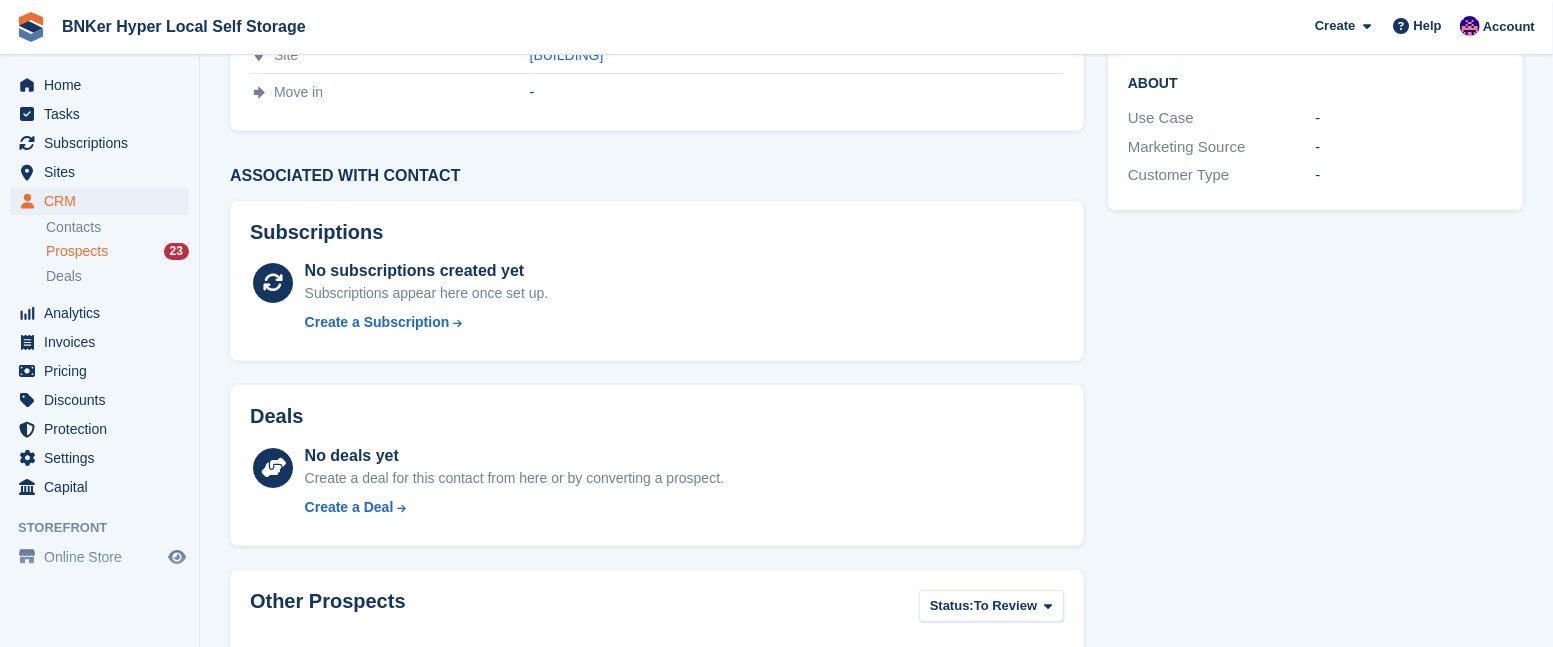 scroll, scrollTop: 0, scrollLeft: 0, axis: both 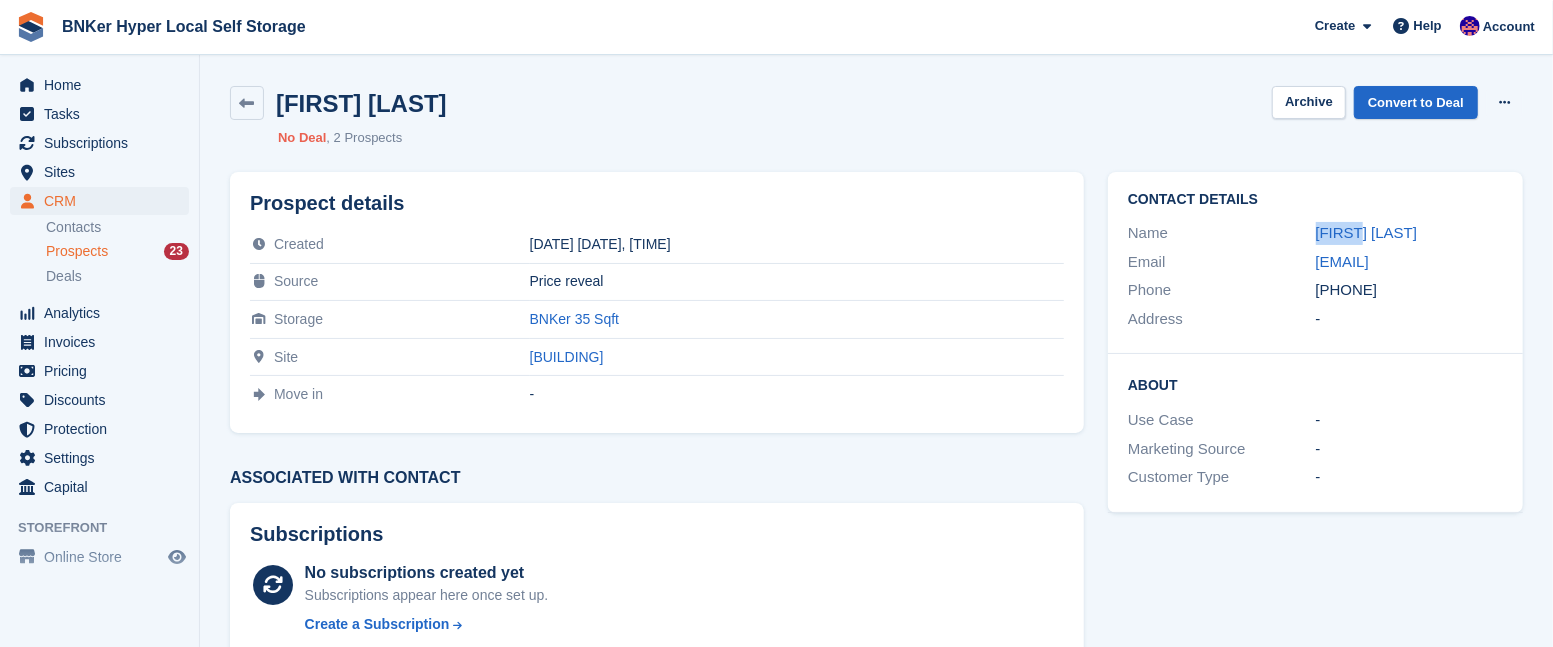 drag, startPoint x: 1312, startPoint y: 232, endPoint x: 1363, endPoint y: 233, distance: 51.009804 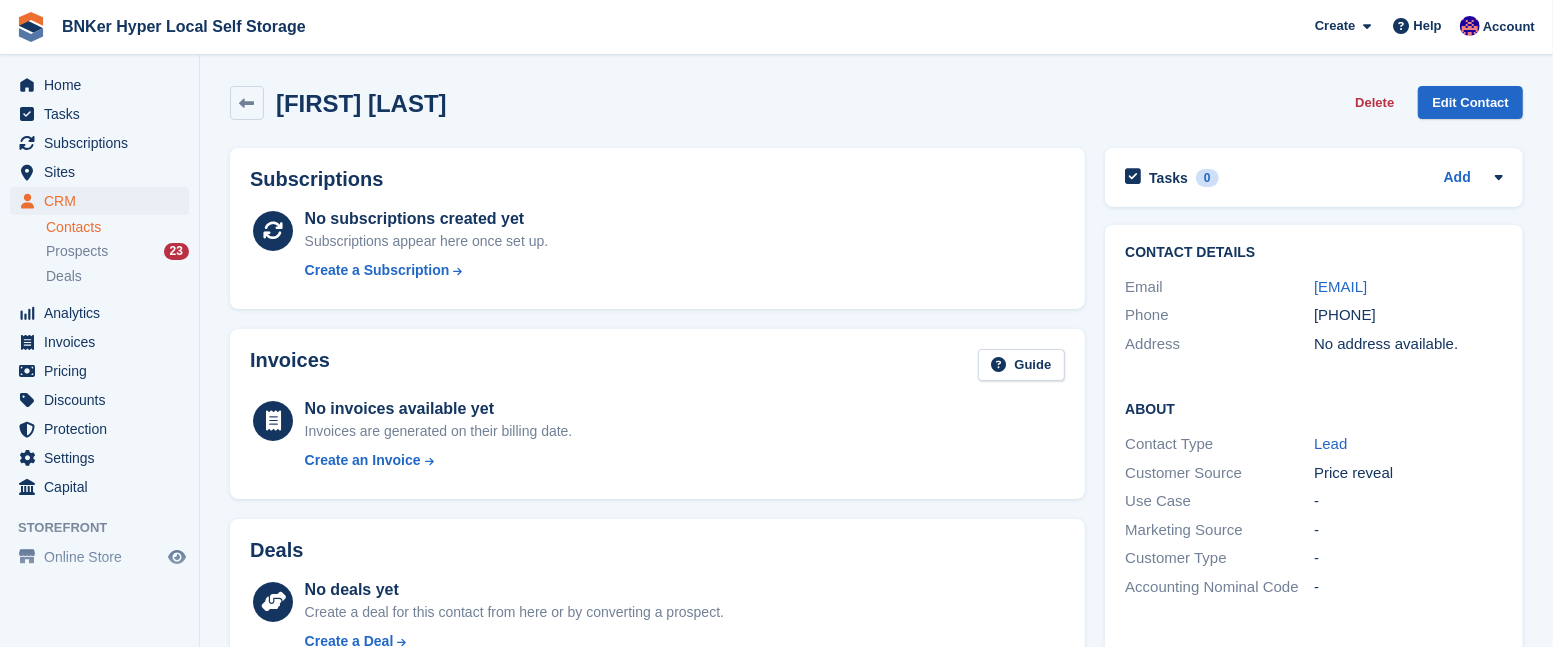 click on "kameel-ali@hotmail.com" at bounding box center (1340, 286) 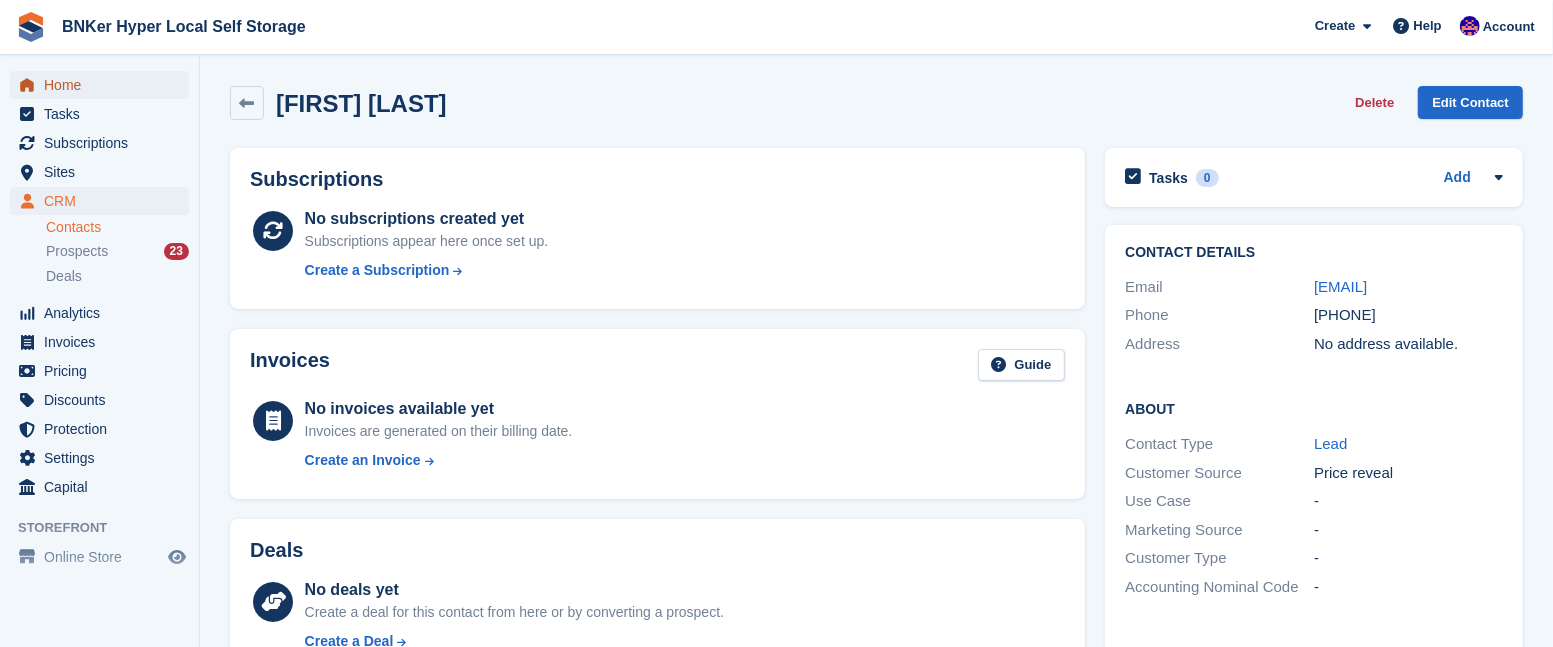 click at bounding box center [27, 85] 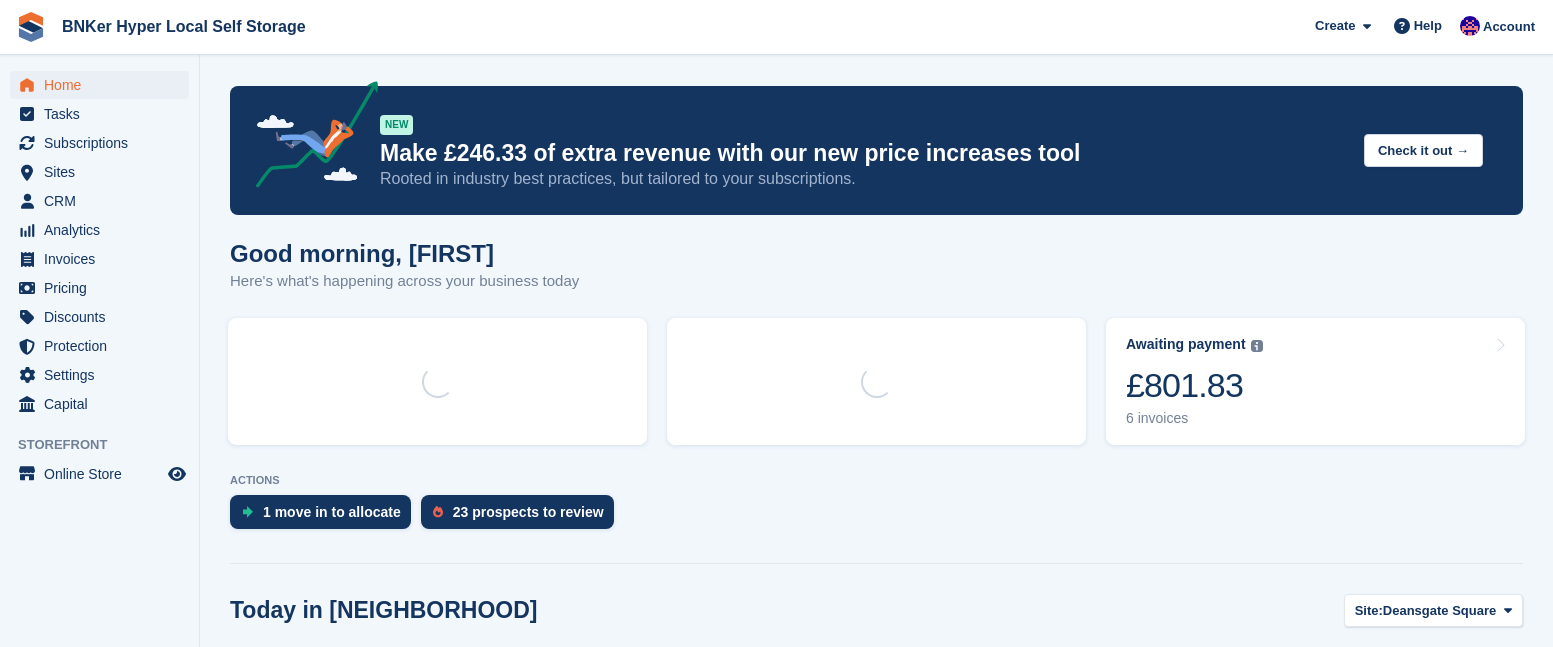 scroll, scrollTop: 0, scrollLeft: 0, axis: both 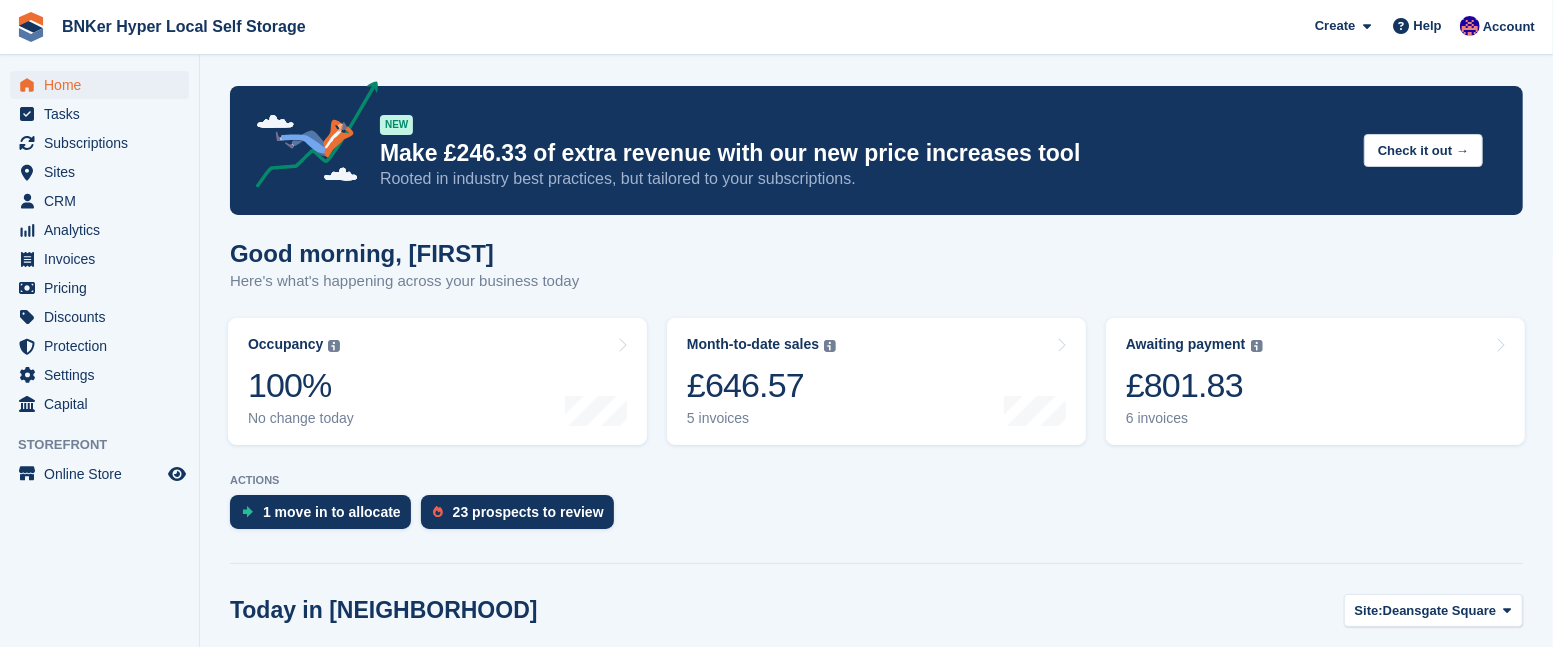 click on "1
move in to allocate" at bounding box center [332, 512] 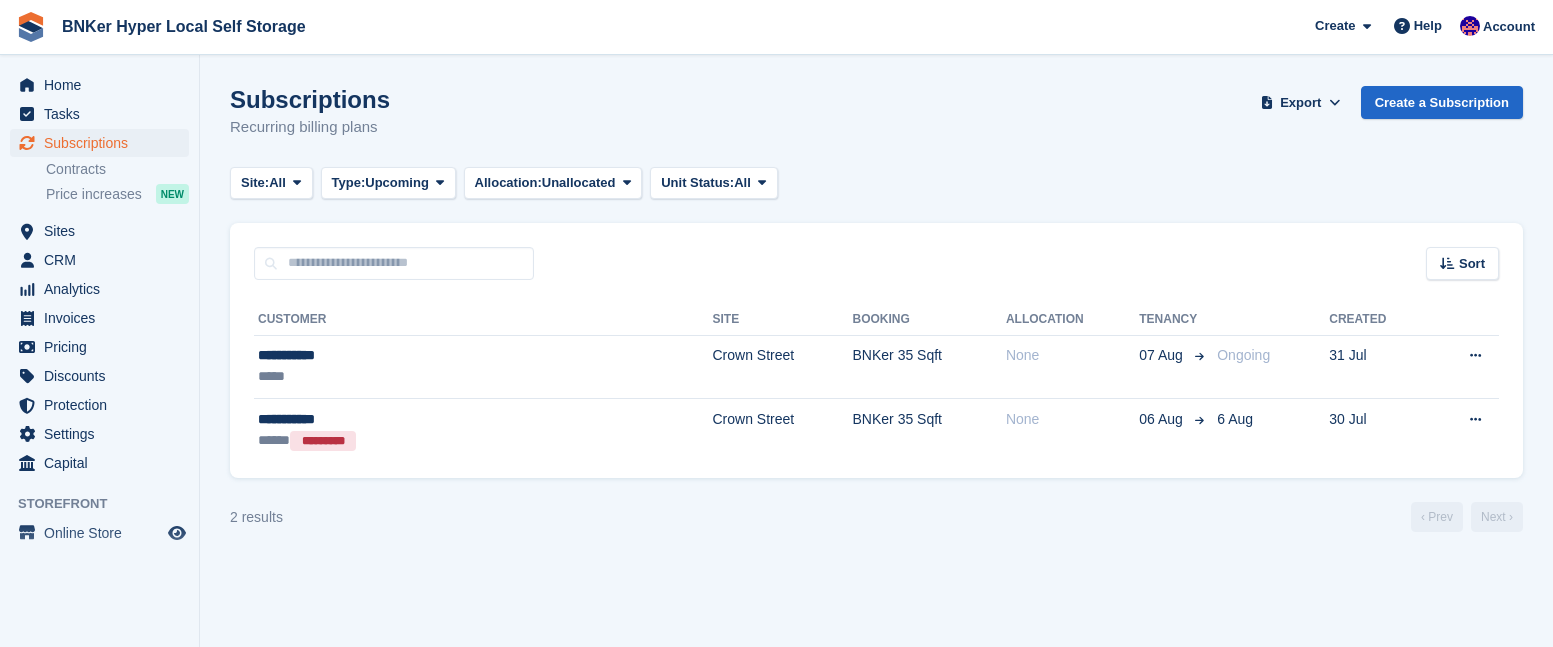scroll, scrollTop: 0, scrollLeft: 0, axis: both 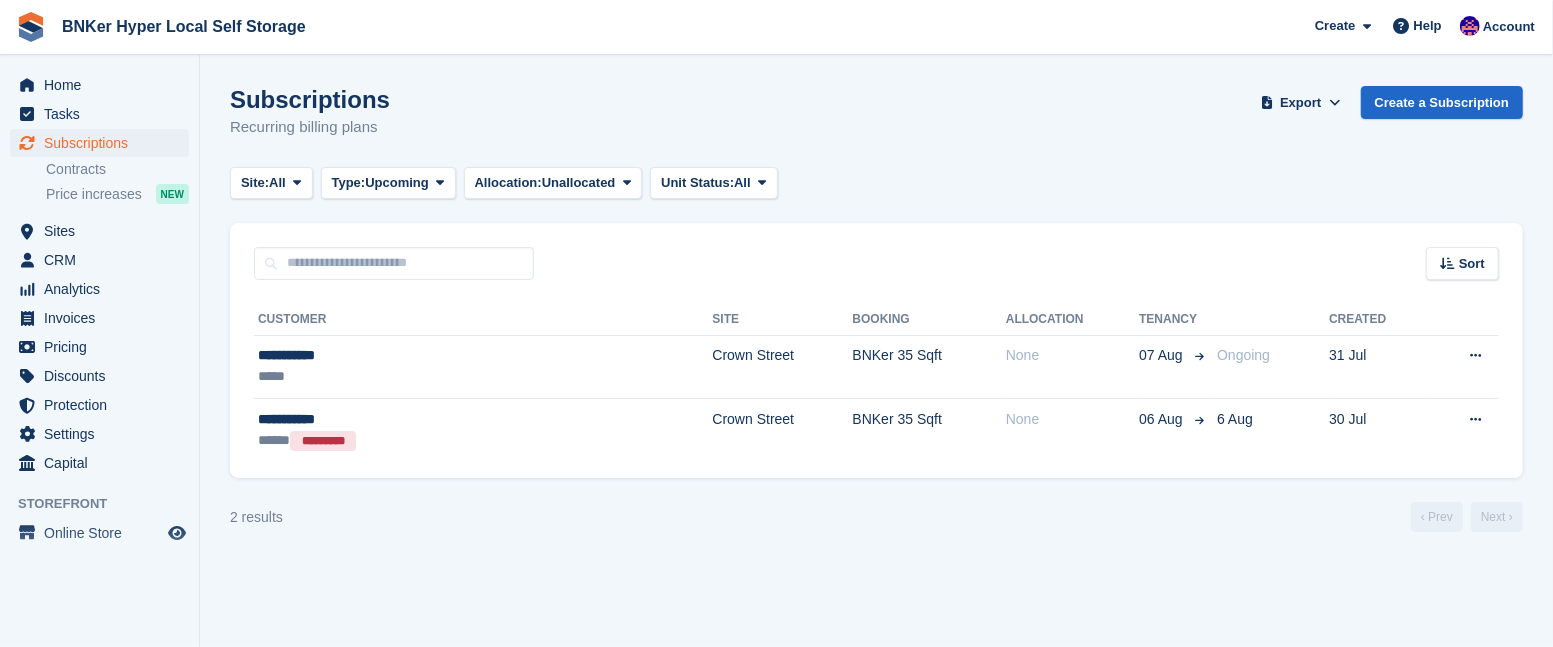 click at bounding box center [1475, 356] 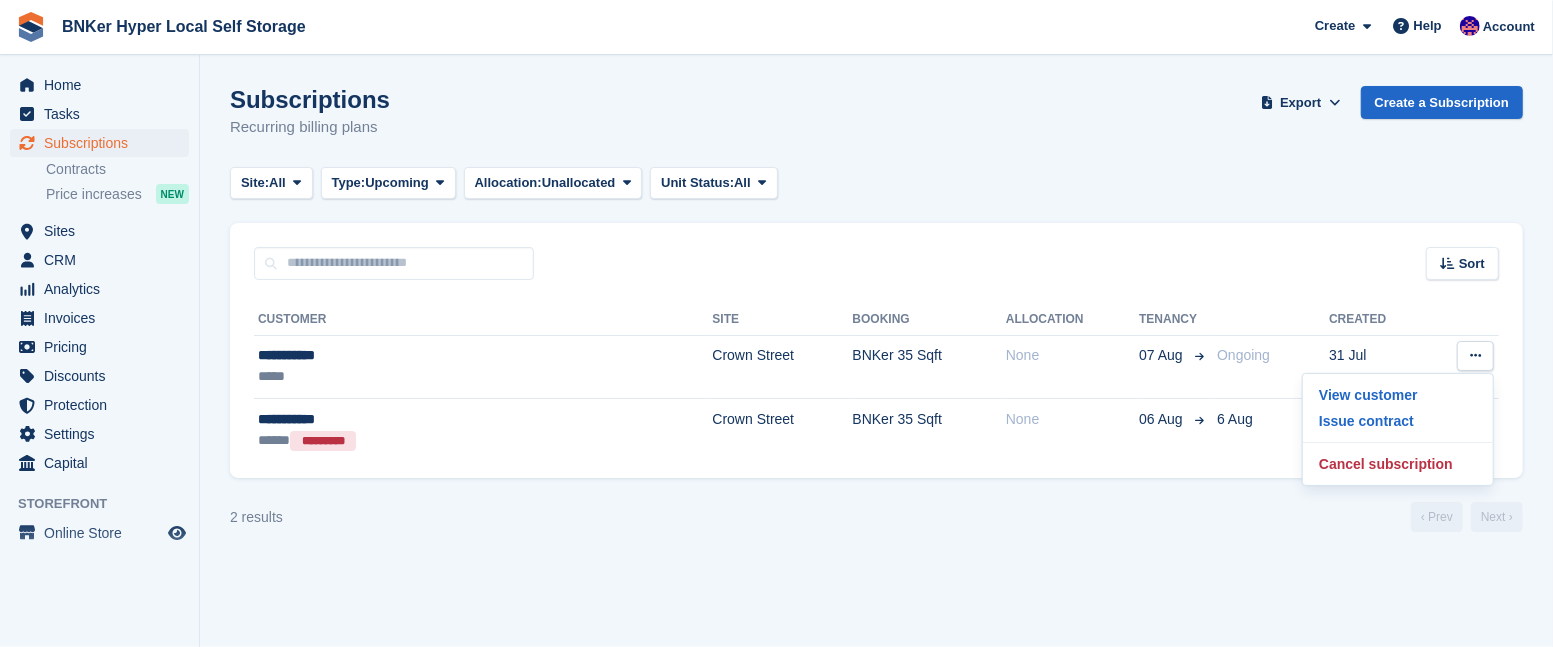 click on "Cancel subscription" at bounding box center (1398, 464) 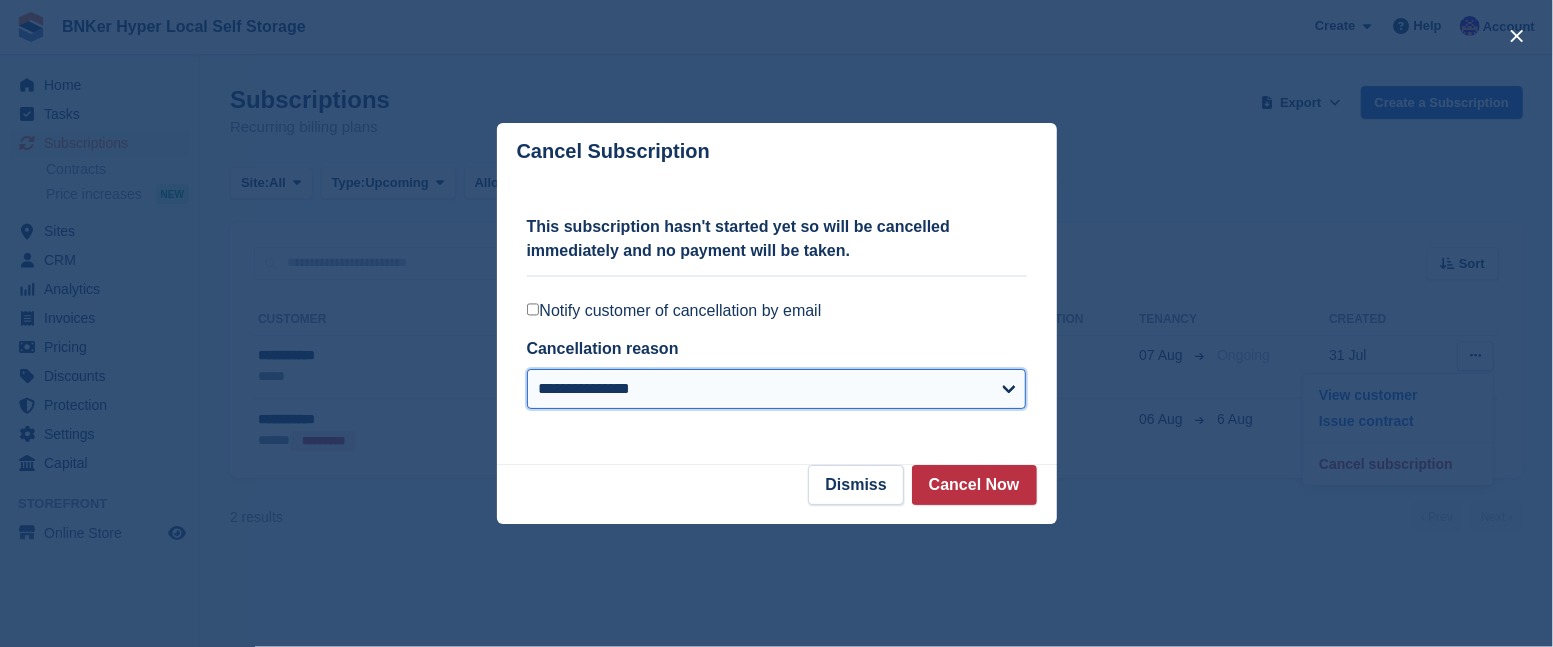 click on "**********" at bounding box center (777, 389) 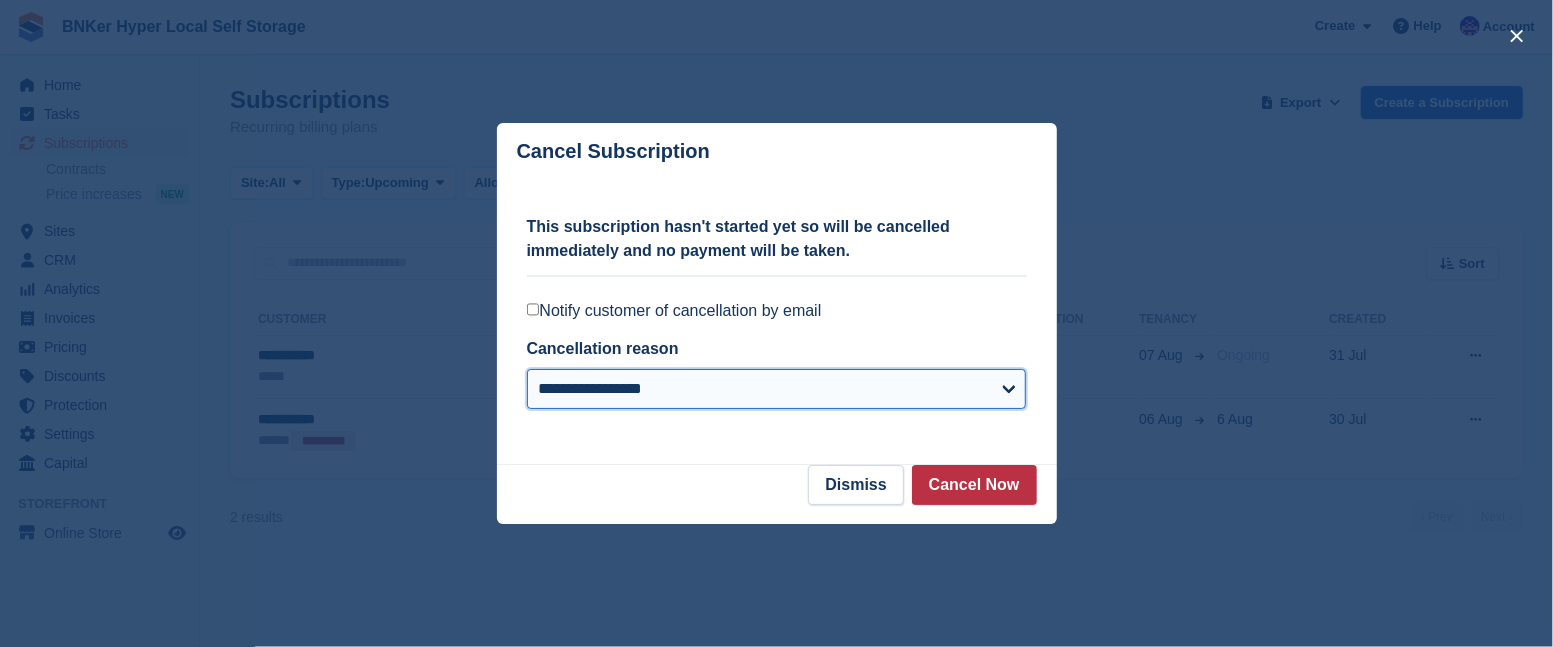 click on "**********" at bounding box center (777, 389) 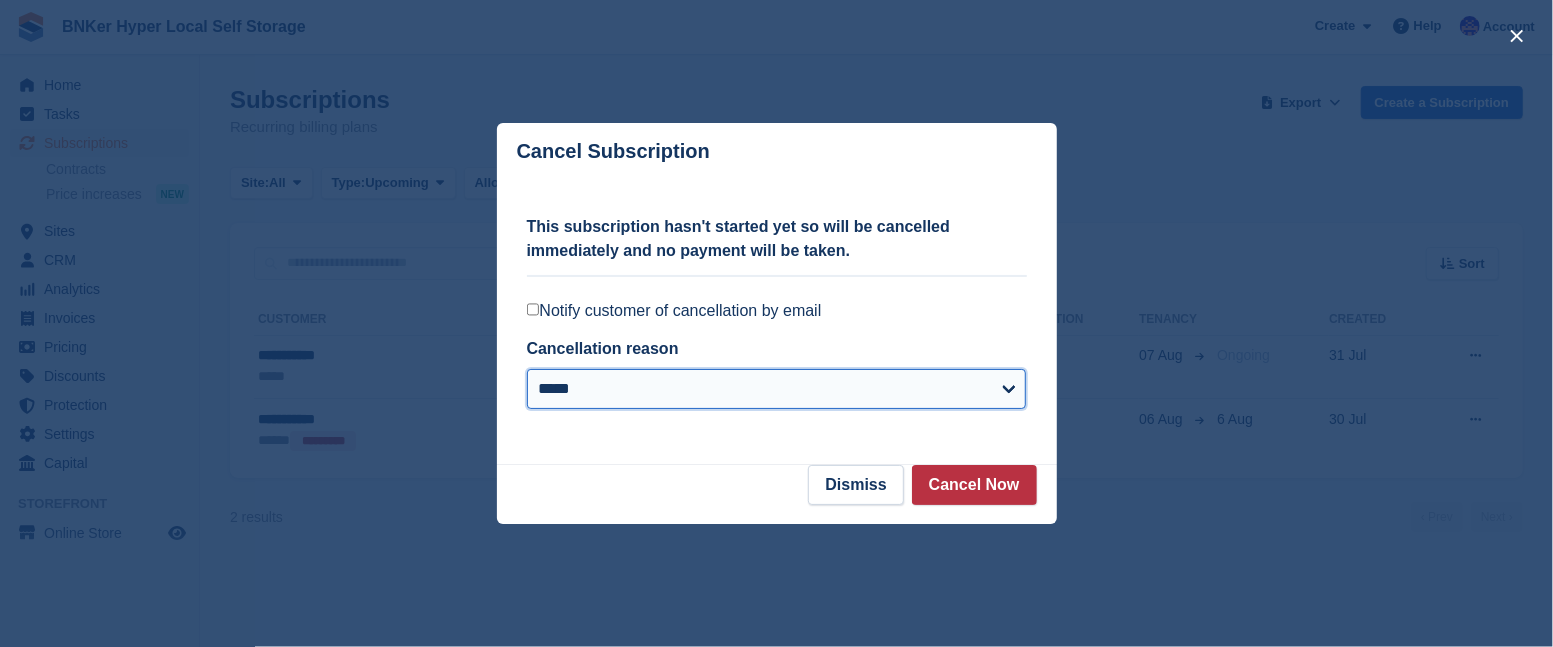 click on "**********" at bounding box center (777, 389) 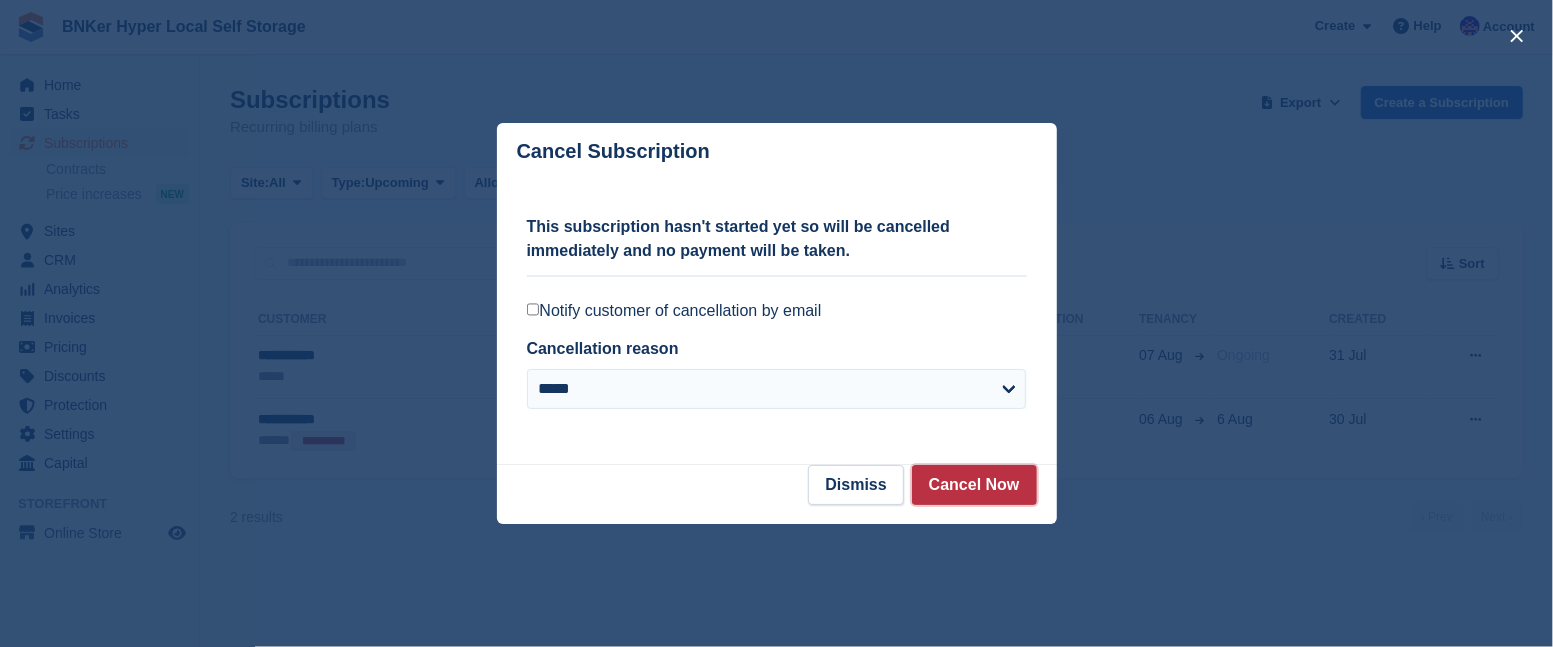 click on "Cancel Now" at bounding box center (974, 485) 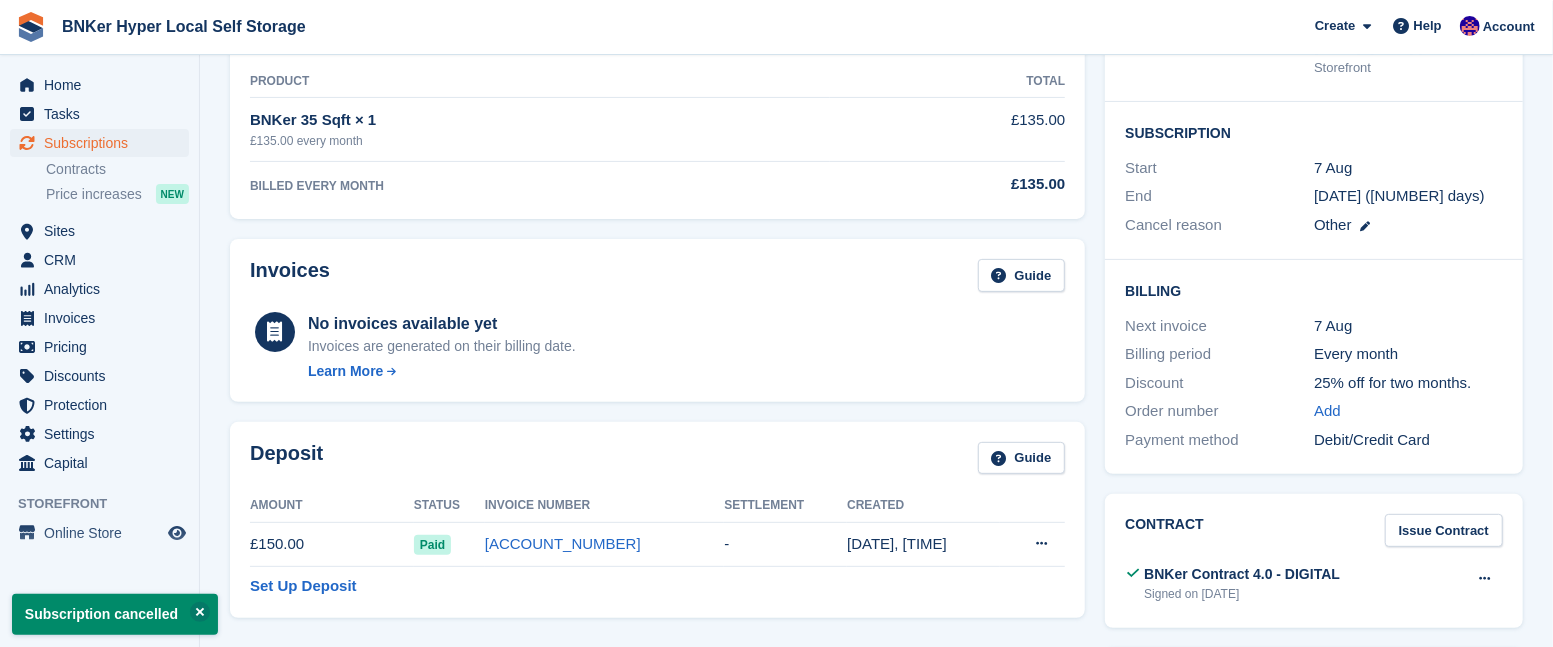 scroll, scrollTop: 424, scrollLeft: 0, axis: vertical 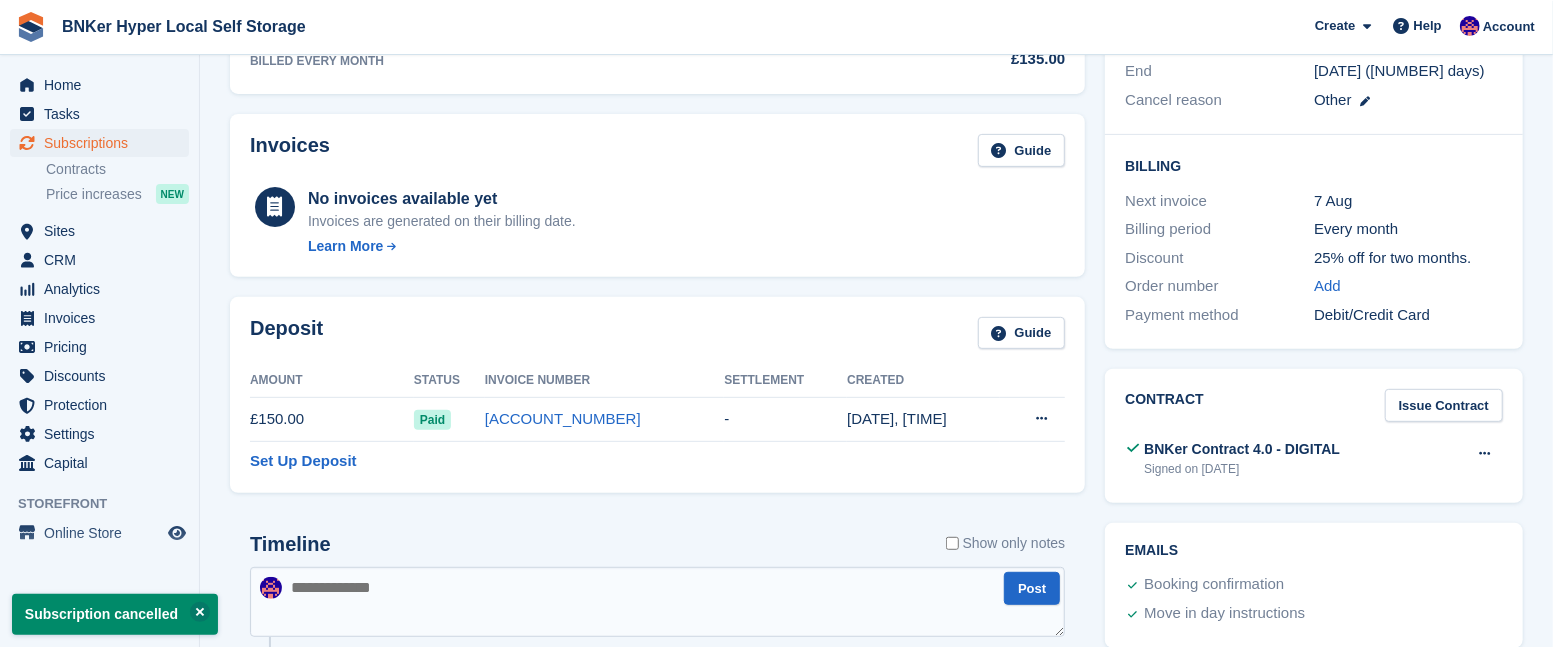 click at bounding box center (1041, 418) 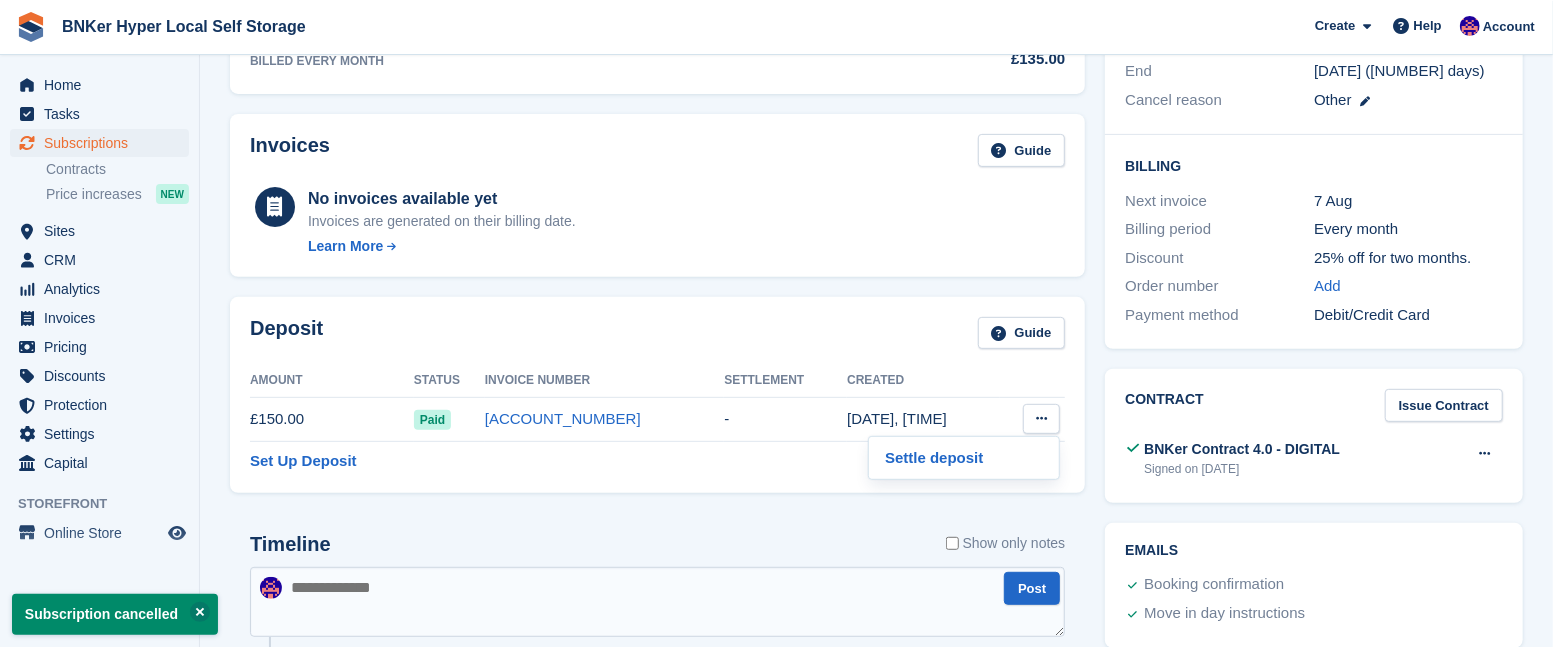 click on "Settle deposit" at bounding box center [964, 458] 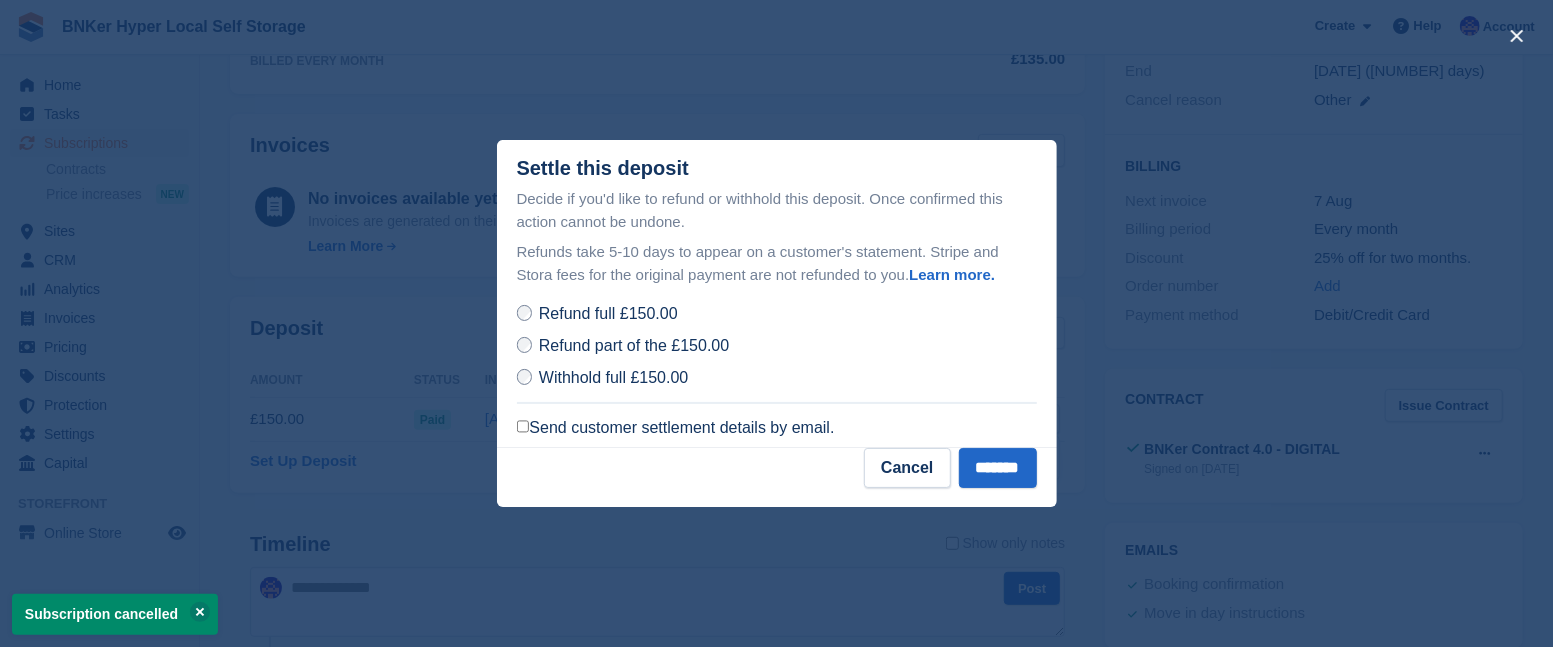 click on "Send customer settlement details by email." at bounding box center [676, 428] 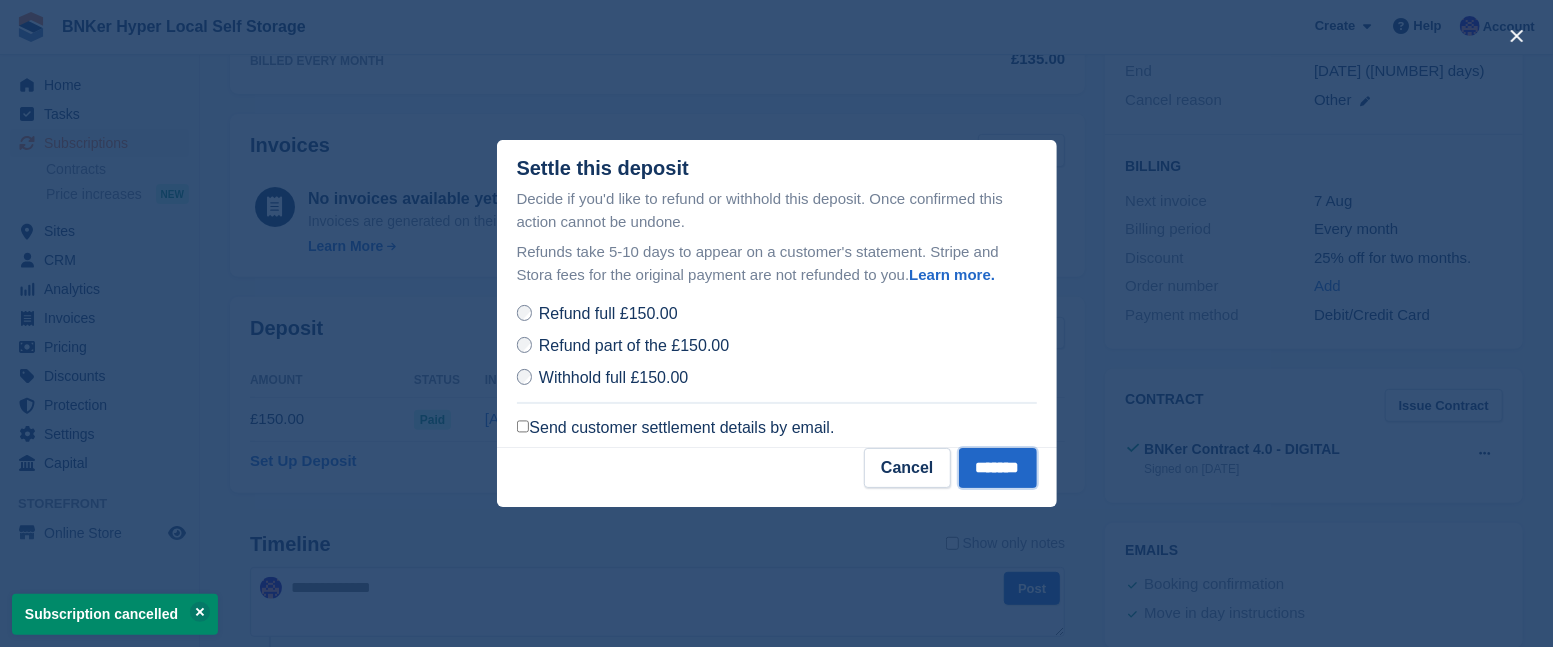 click on "*******" at bounding box center [998, 468] 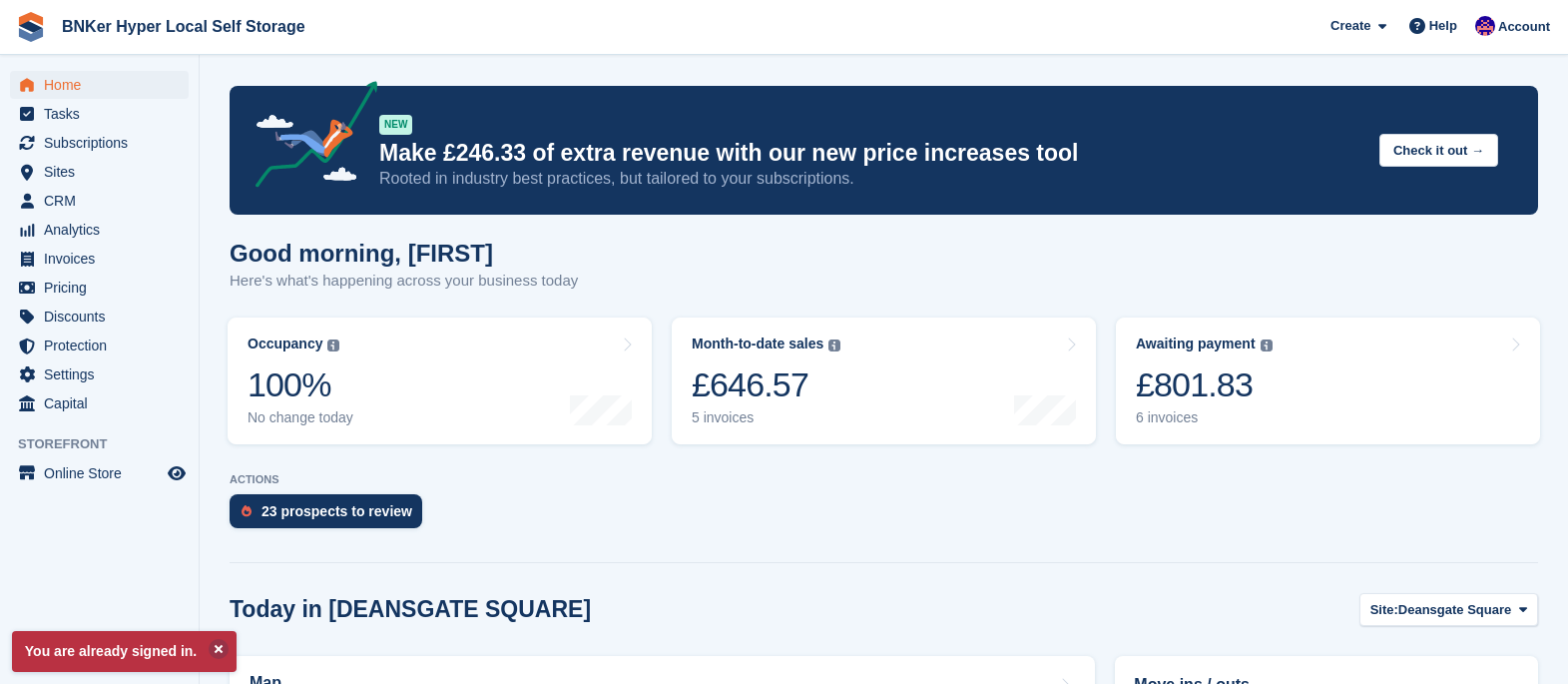 scroll, scrollTop: 0, scrollLeft: 0, axis: both 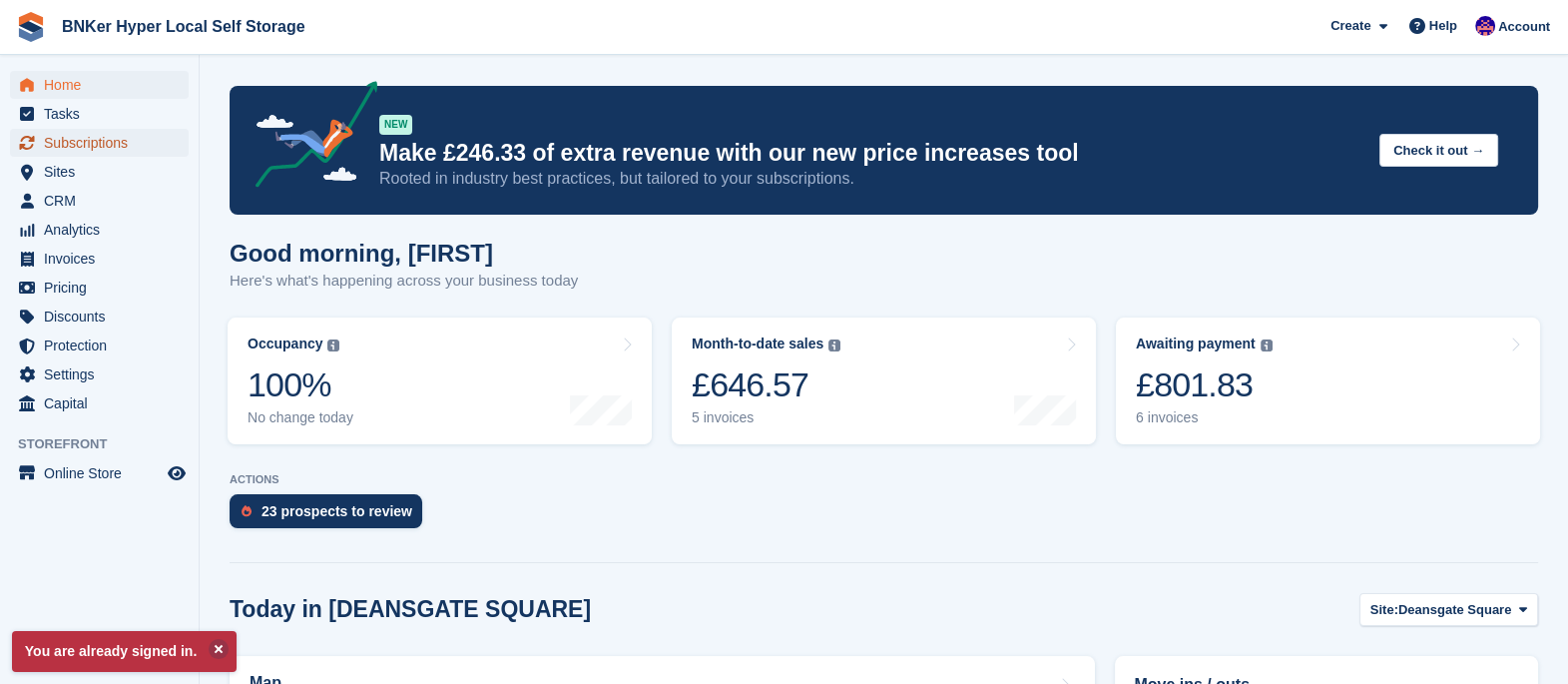click on "Subscriptions" at bounding box center (104, 143) 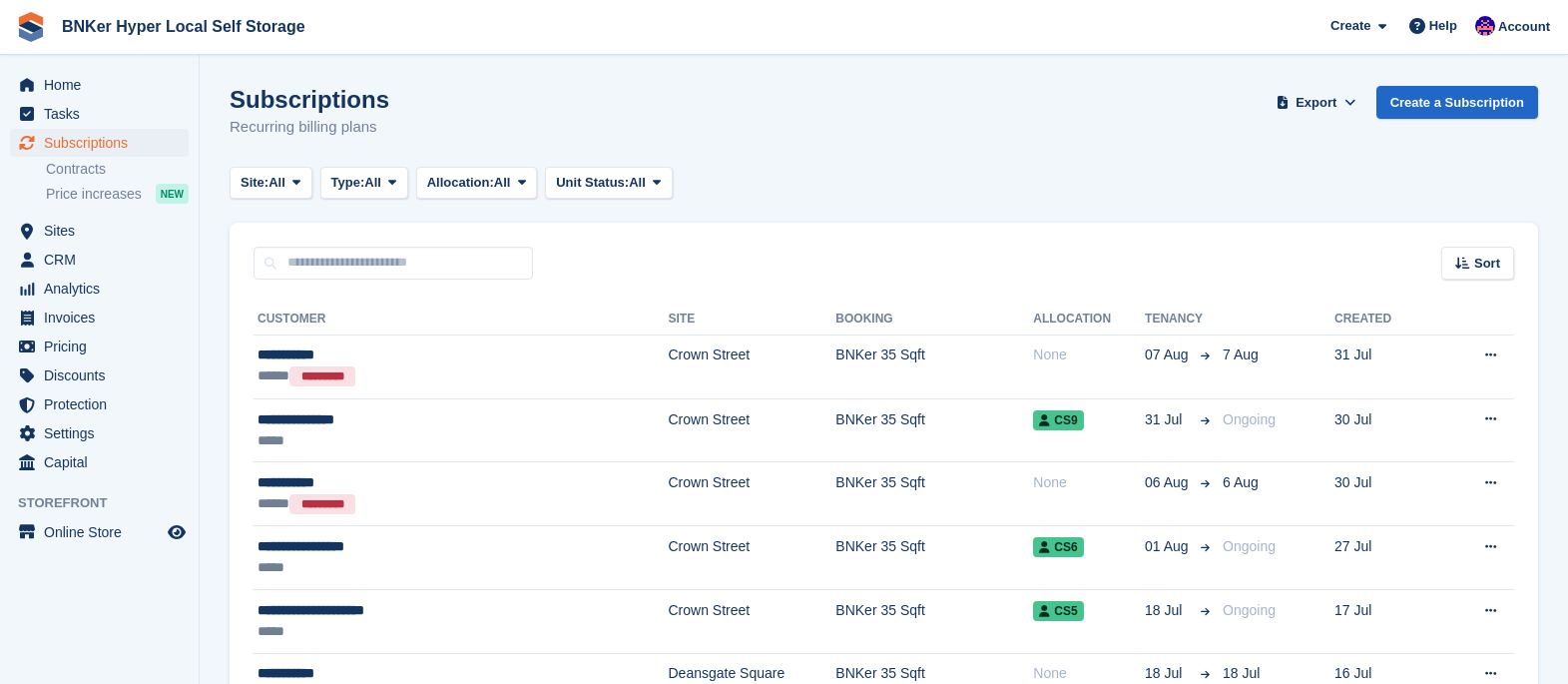 scroll, scrollTop: 0, scrollLeft: 0, axis: both 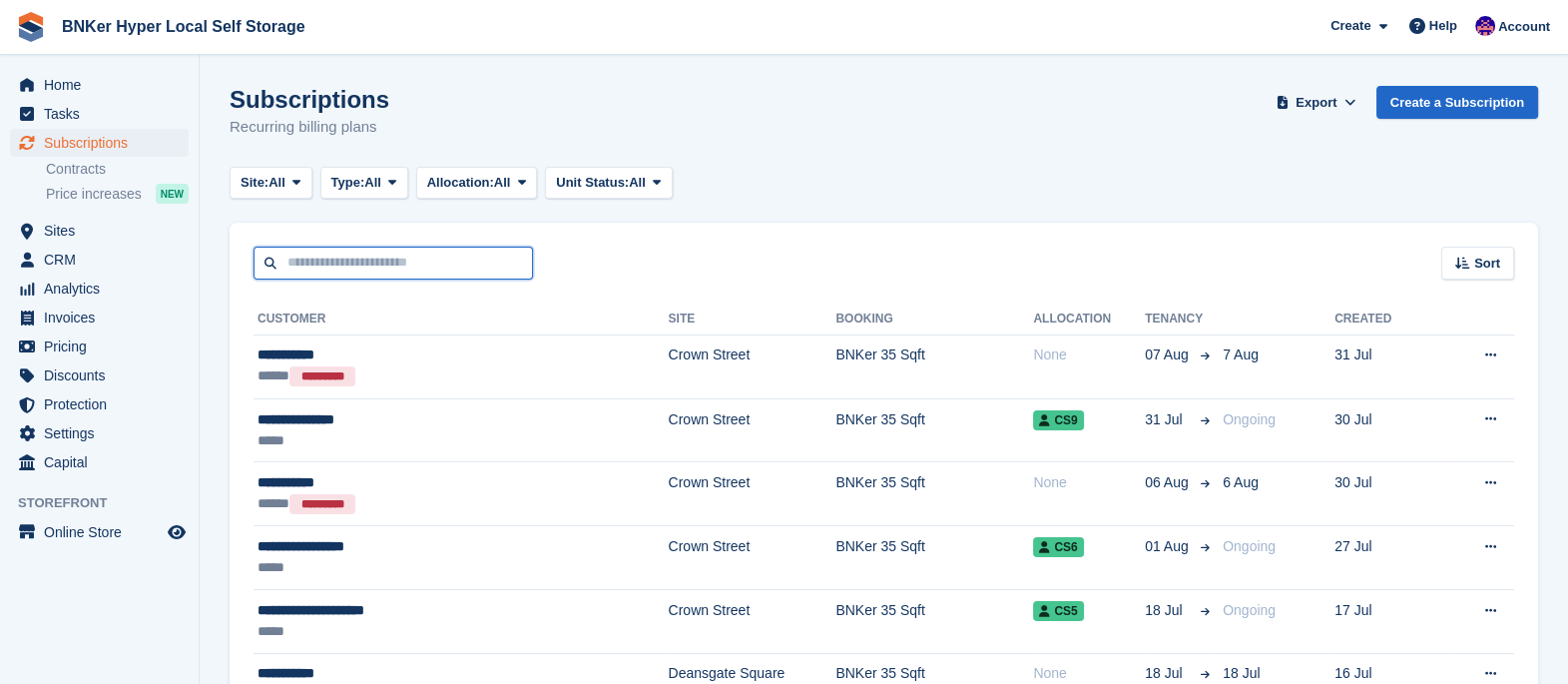 click at bounding box center [393, 263] 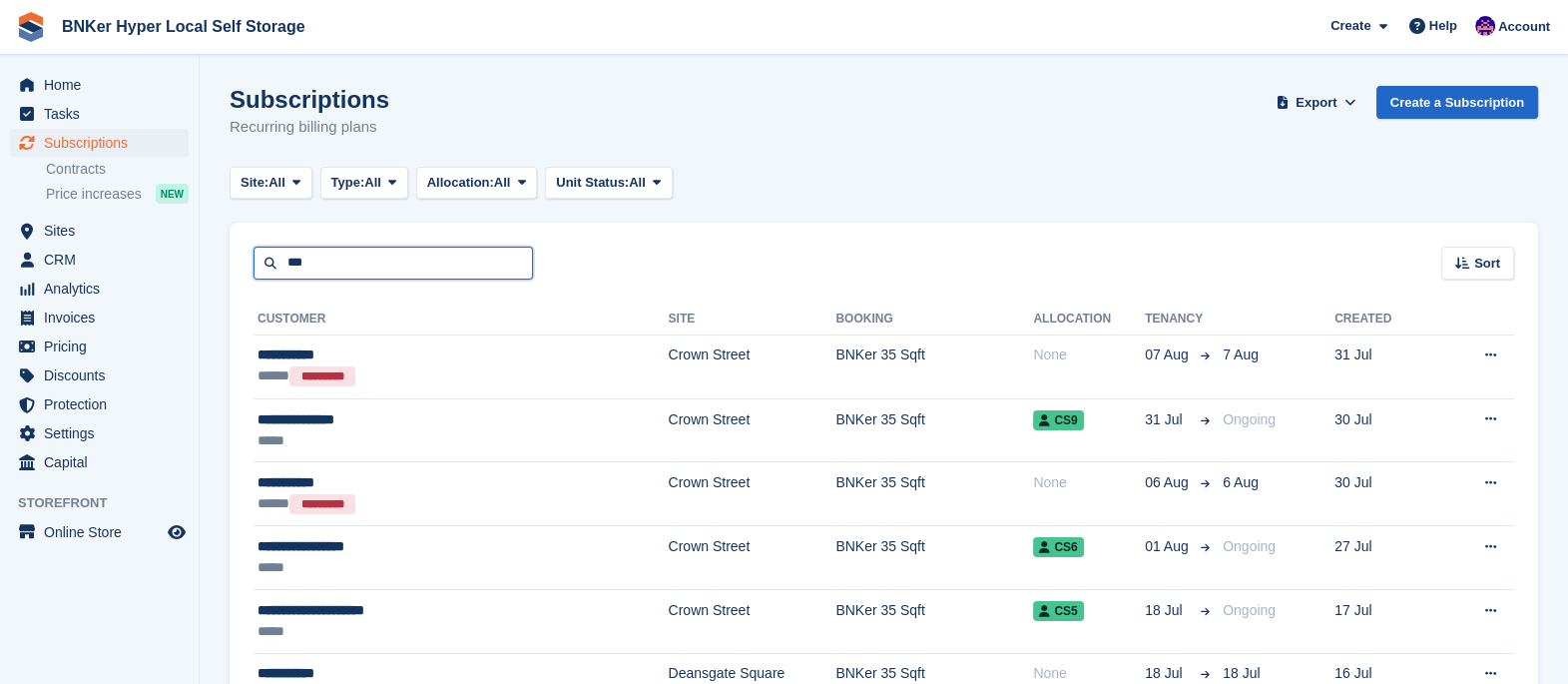 type on "***" 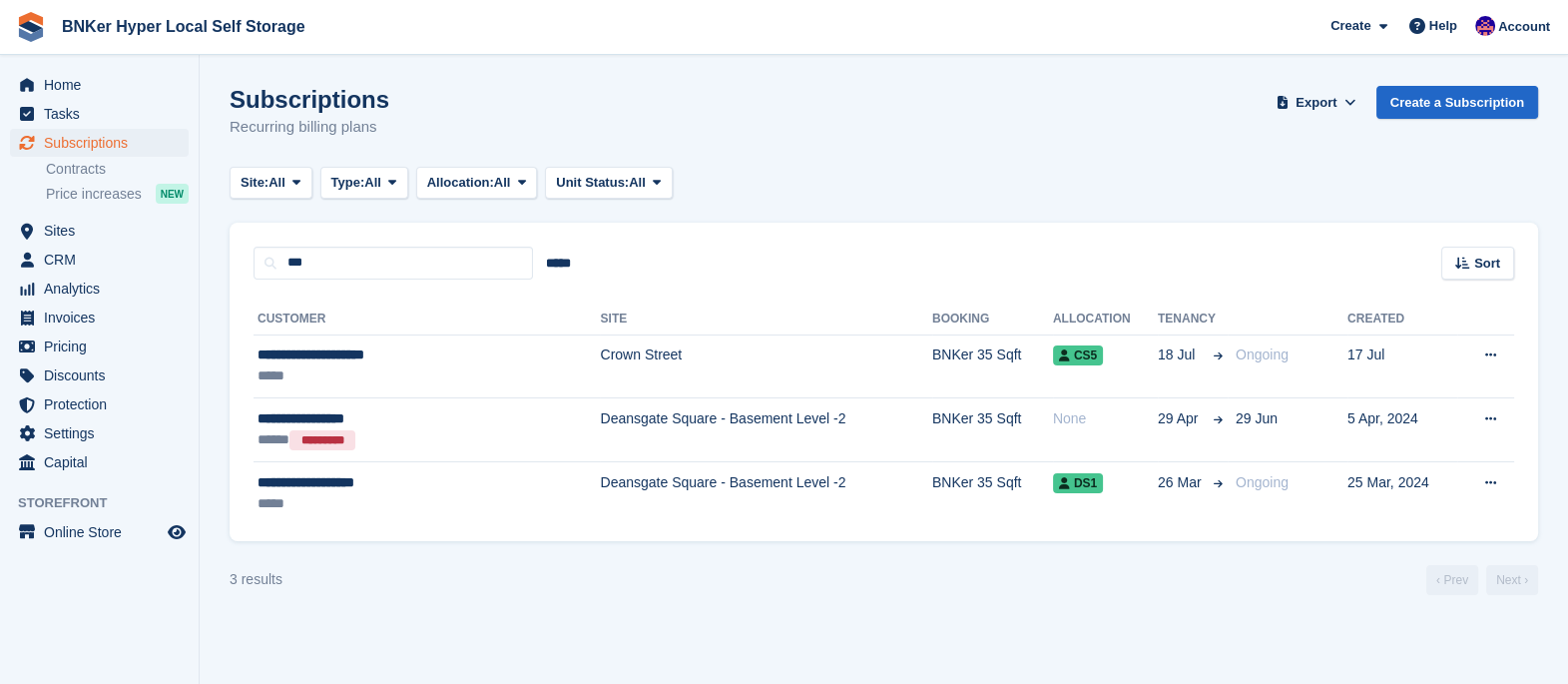 click on "**********" at bounding box center [383, 482] 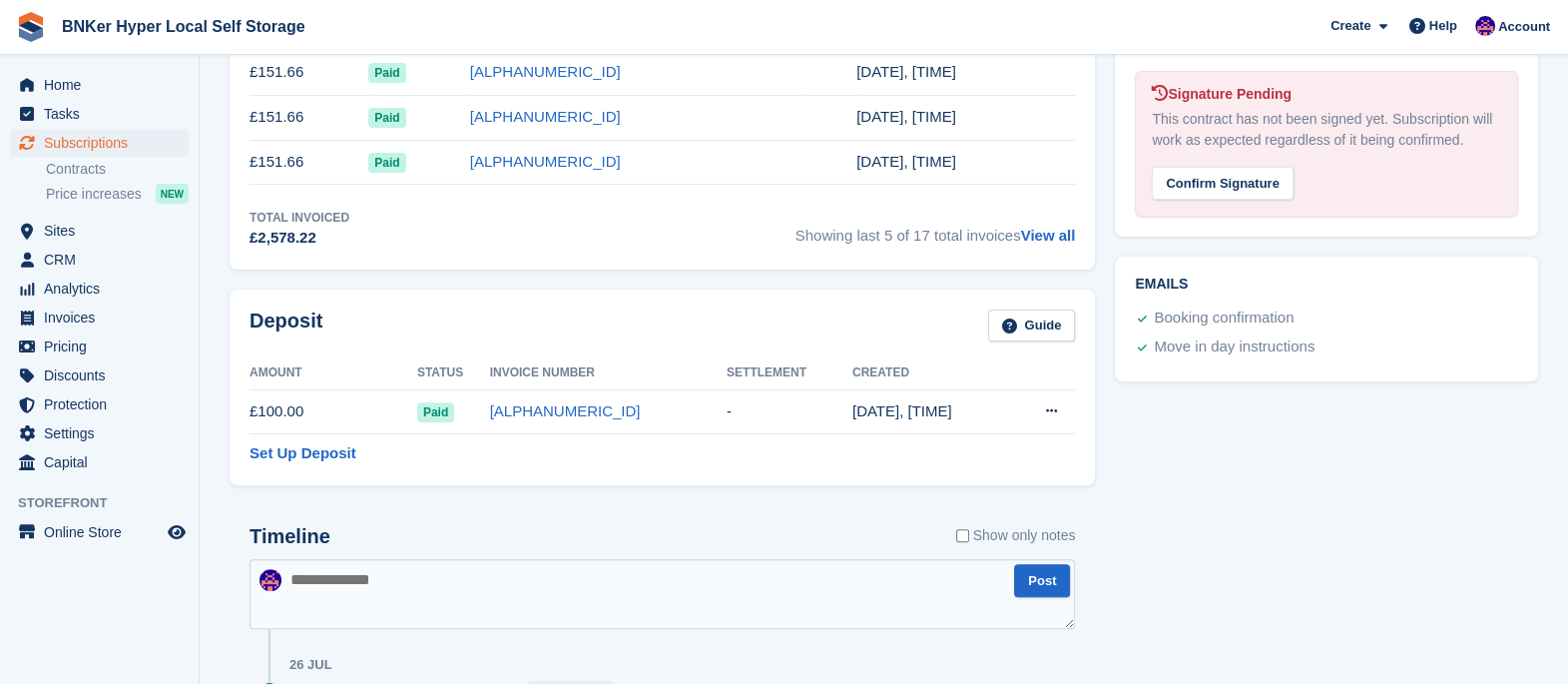 scroll, scrollTop: 780, scrollLeft: 0, axis: vertical 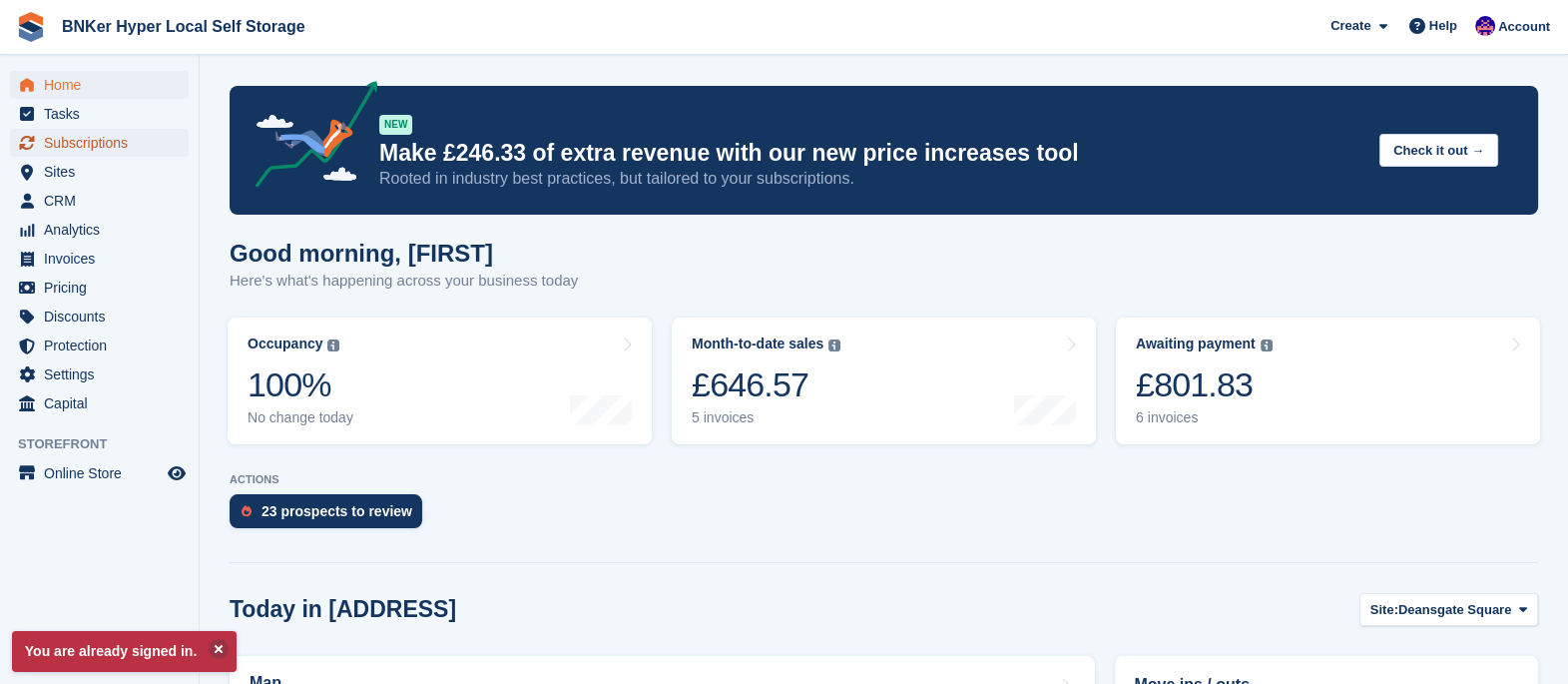 click on "Subscriptions" at bounding box center (104, 143) 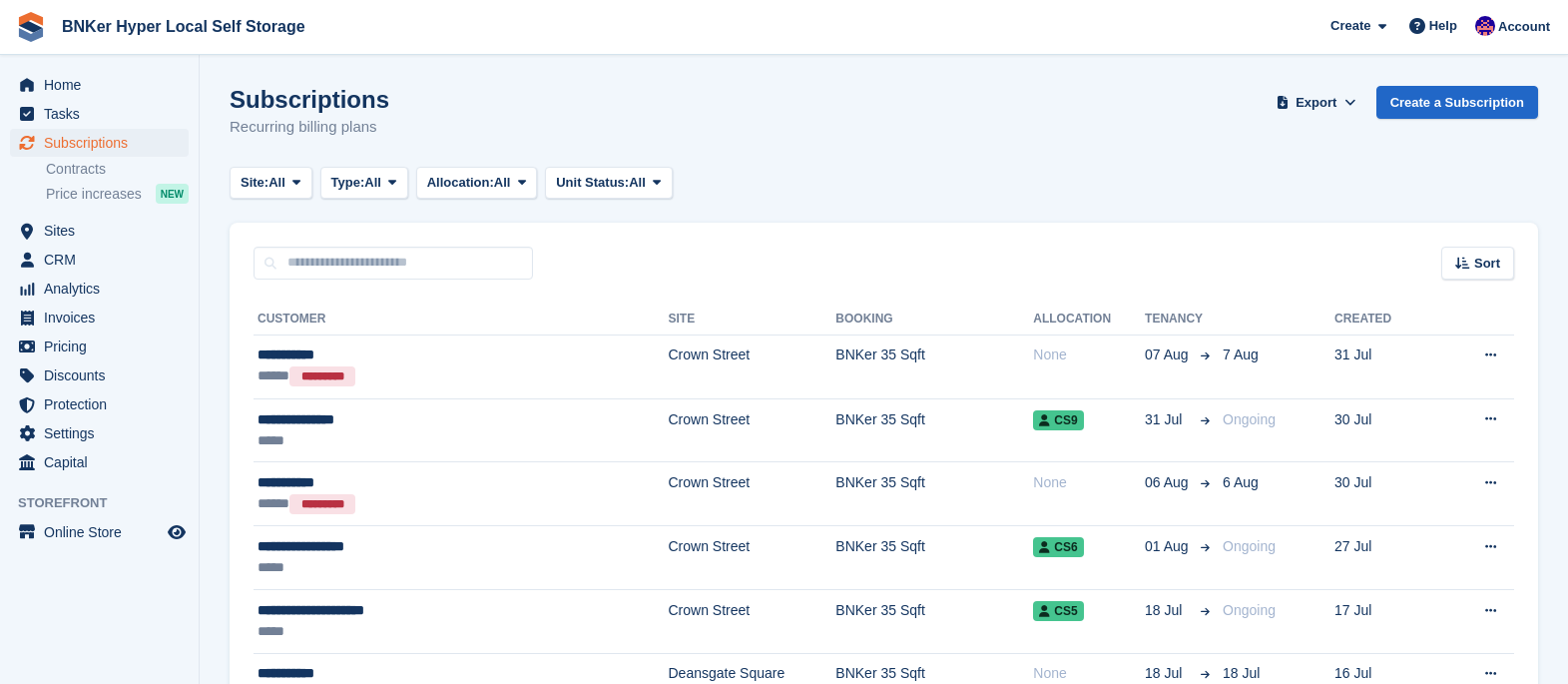 scroll, scrollTop: 0, scrollLeft: 0, axis: both 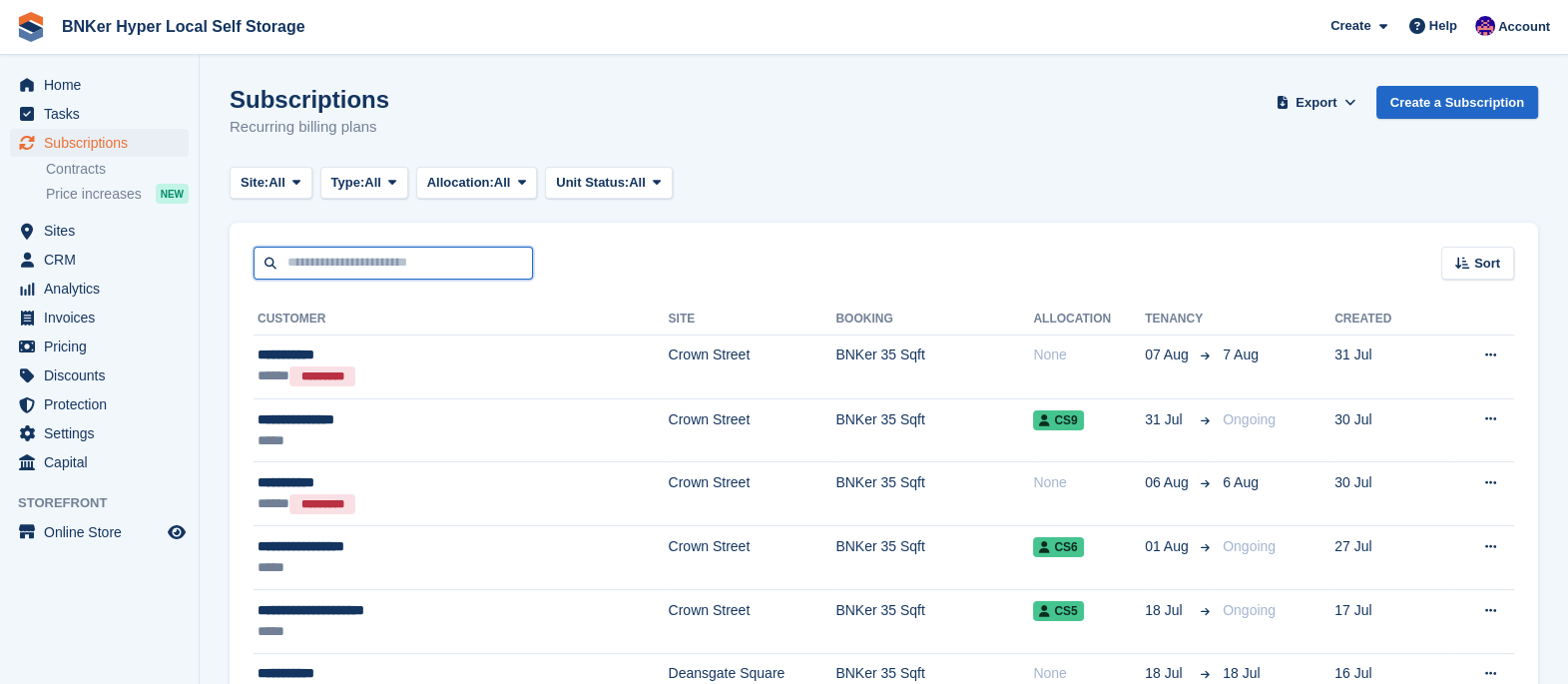 click at bounding box center (393, 263) 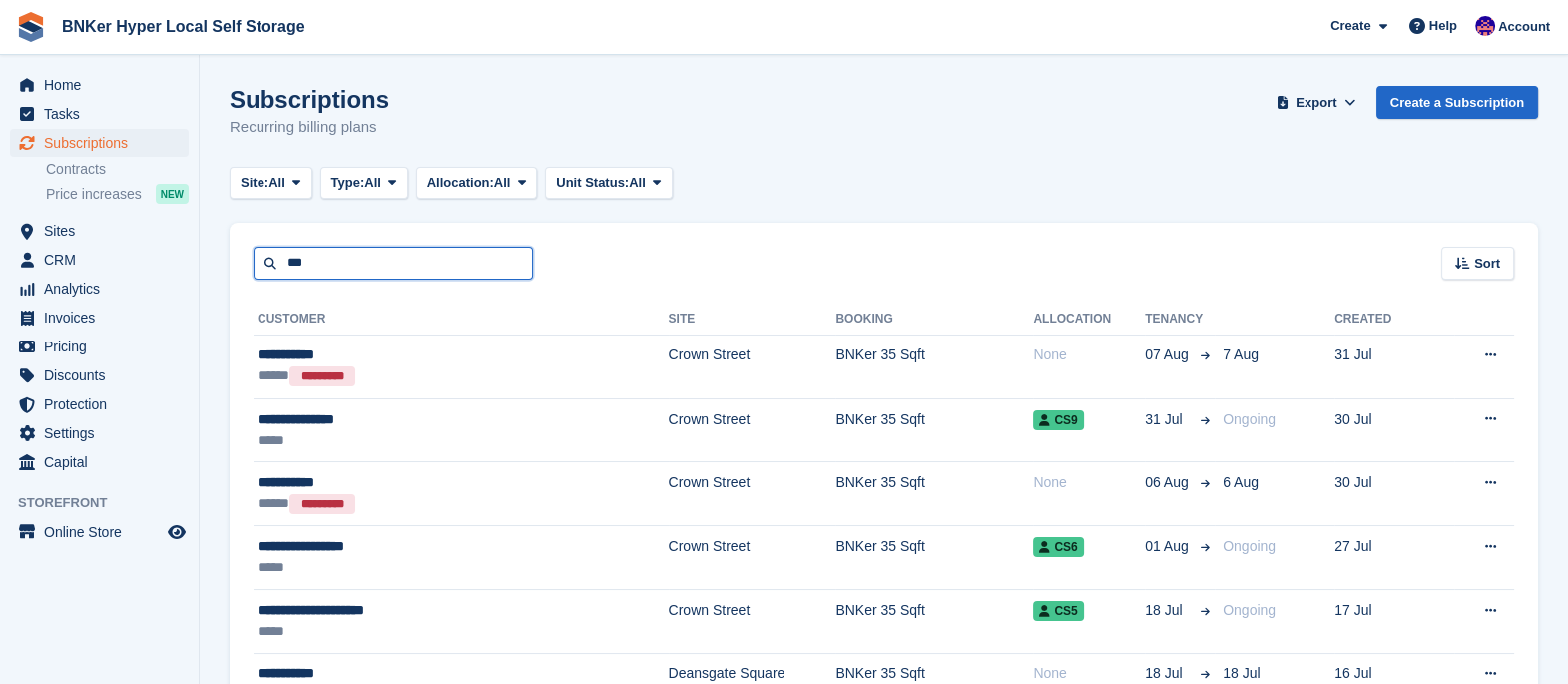 type on "***" 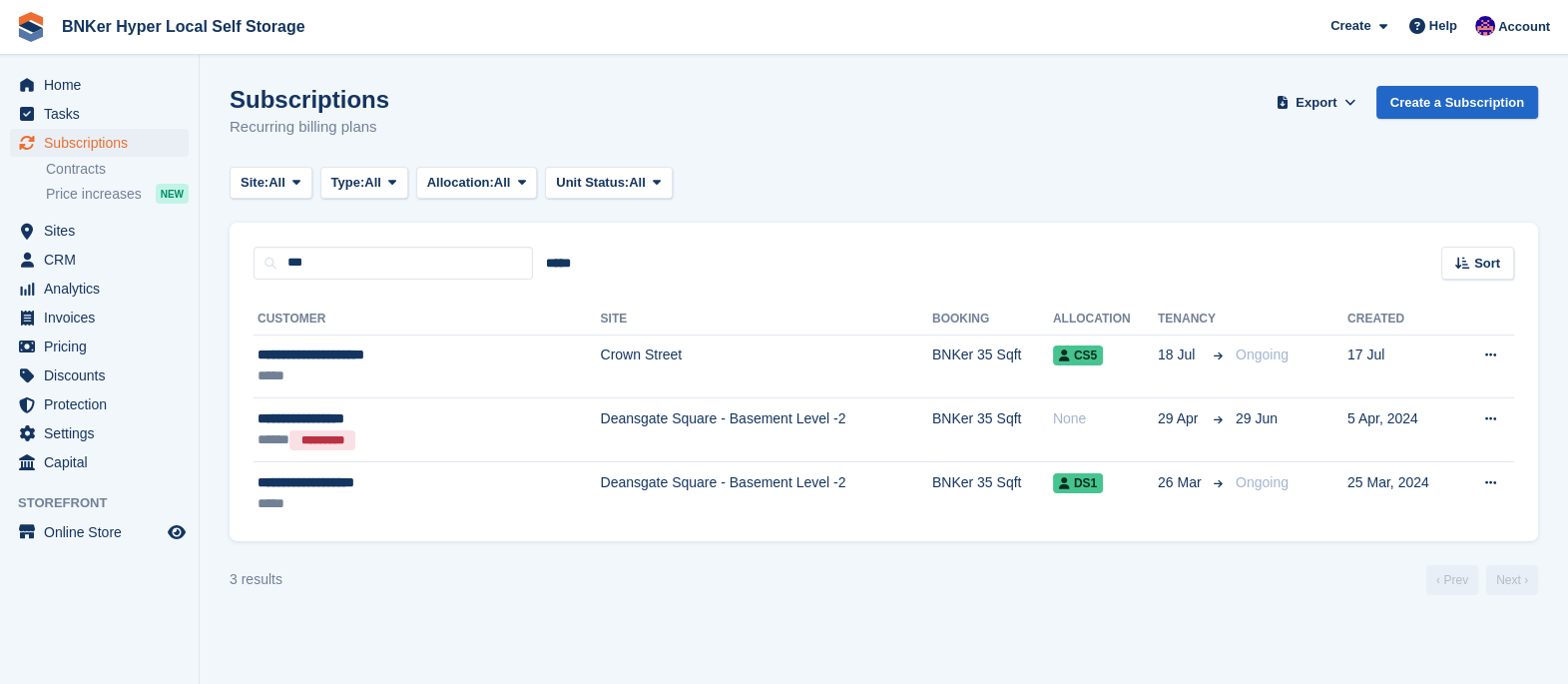 click on "**********" at bounding box center [383, 482] 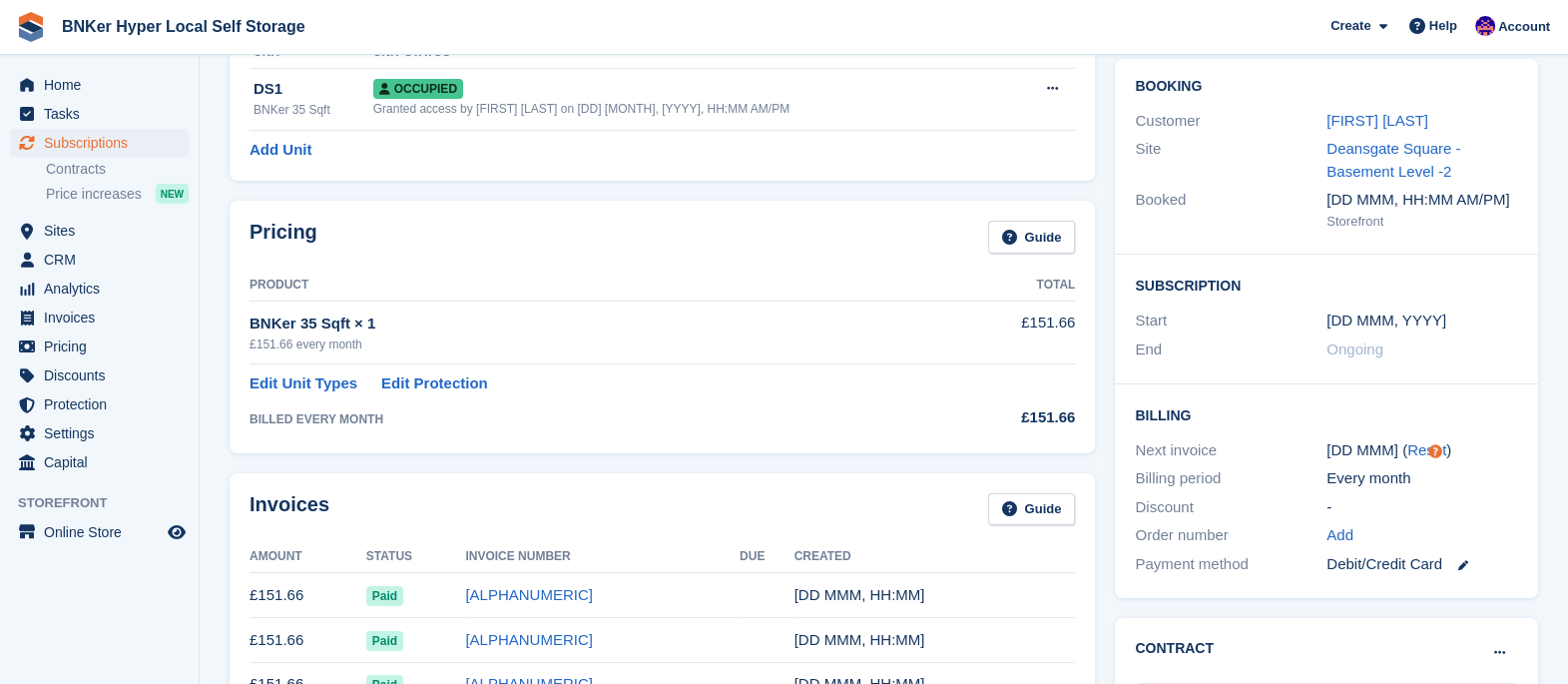 scroll, scrollTop: 167, scrollLeft: 0, axis: vertical 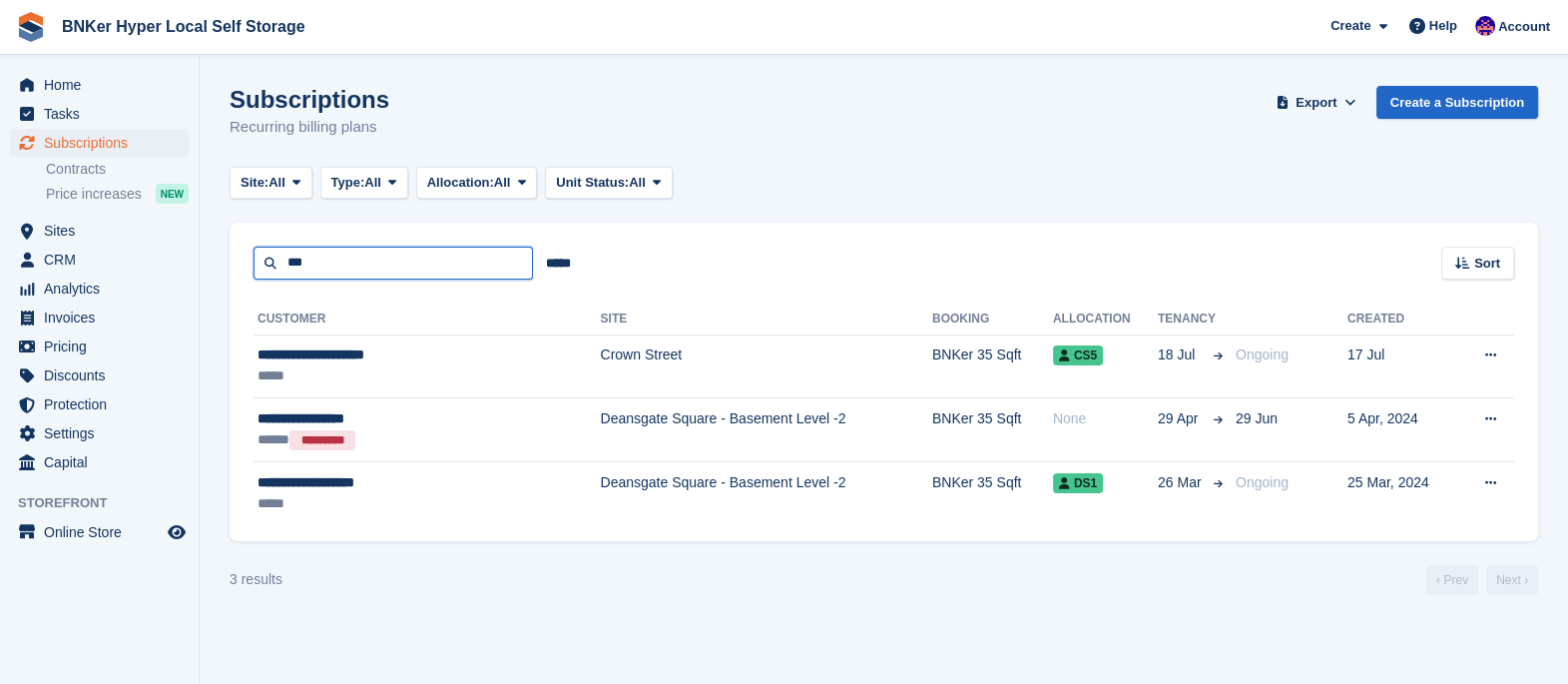 click on "***" at bounding box center (393, 263) 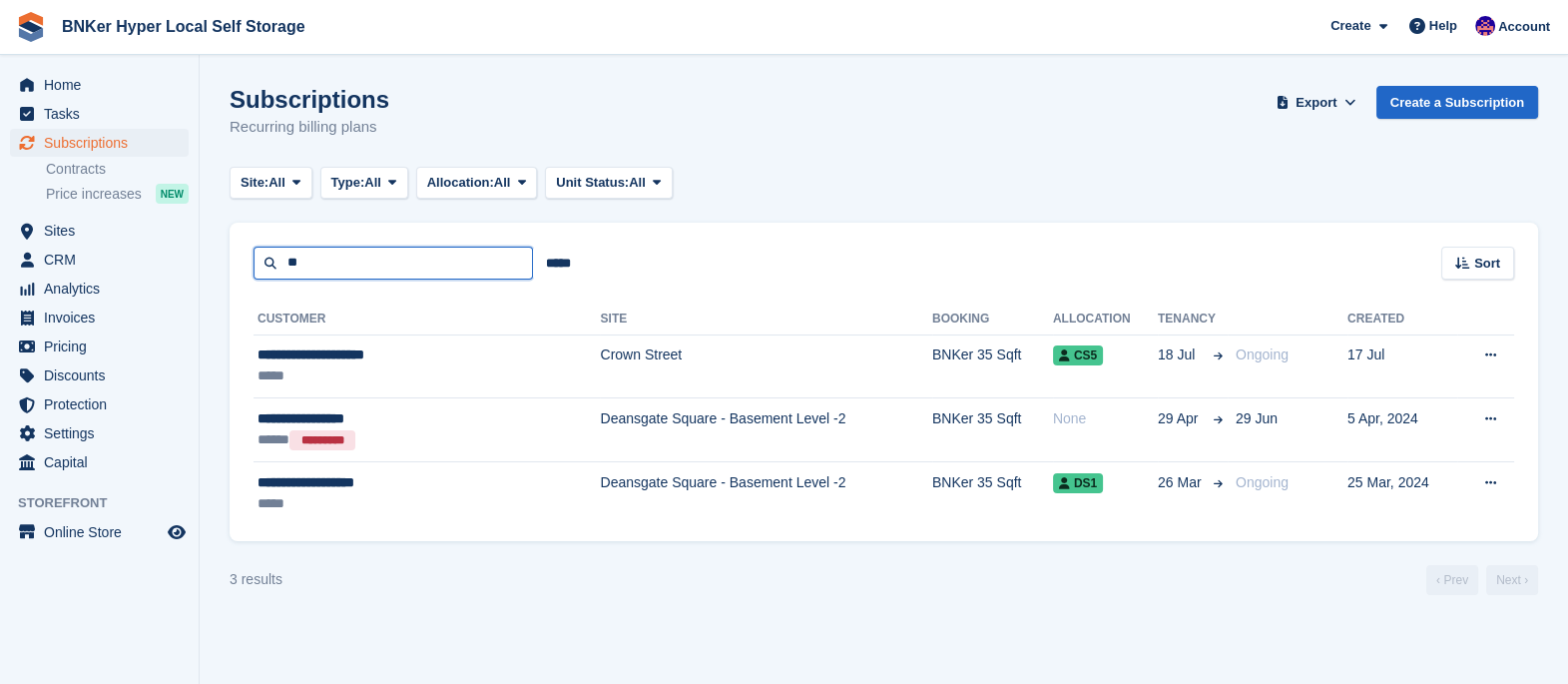 type on "*" 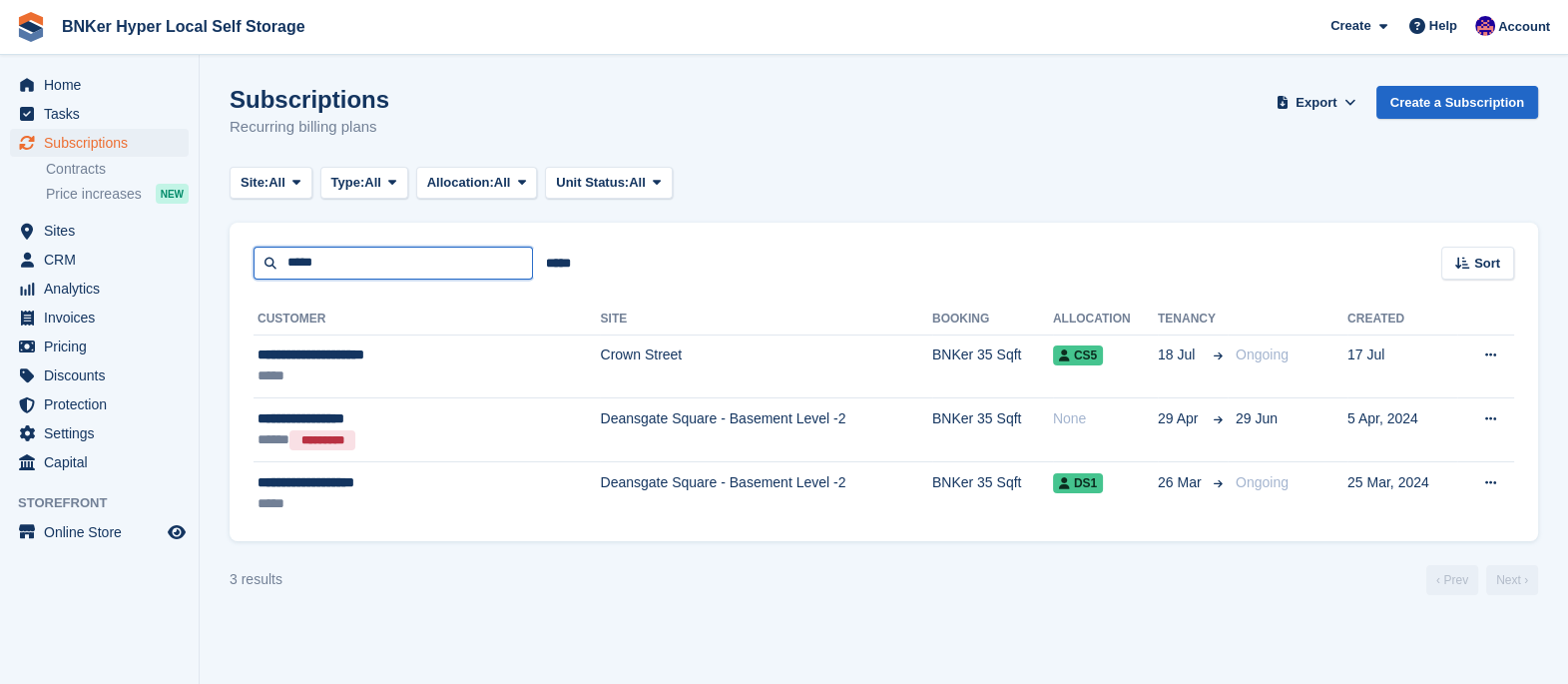 type on "*****" 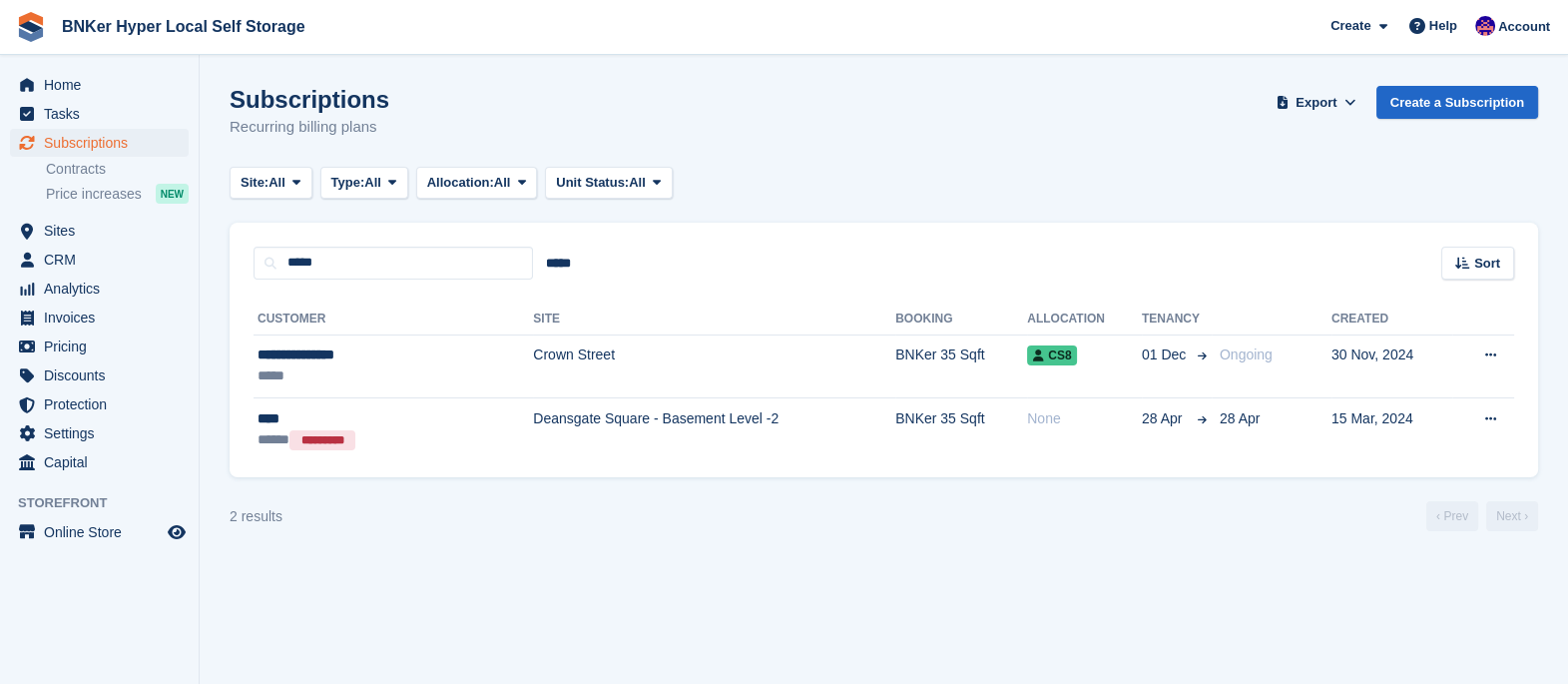 click on "**********" at bounding box center [350, 354] 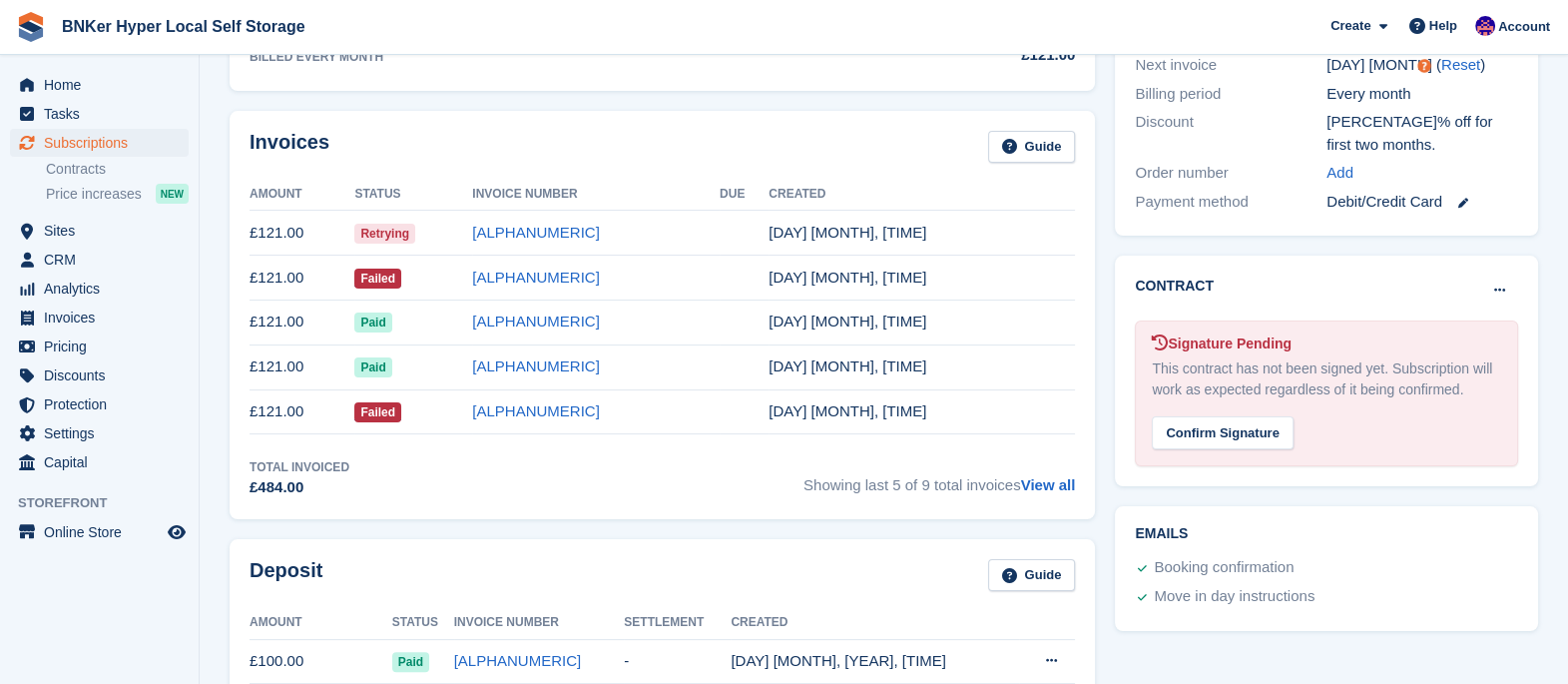 scroll, scrollTop: 529, scrollLeft: 0, axis: vertical 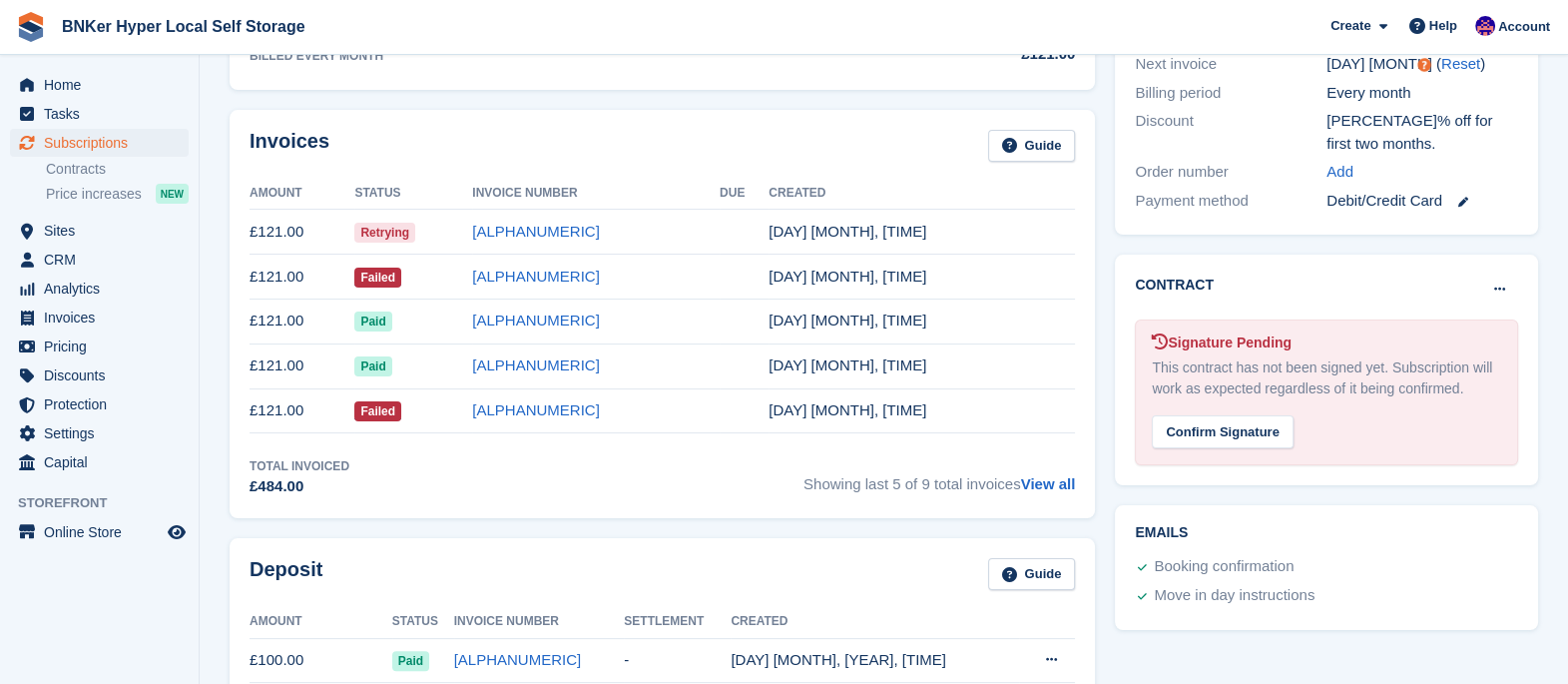 click on "View all" at bounding box center [1048, 483] 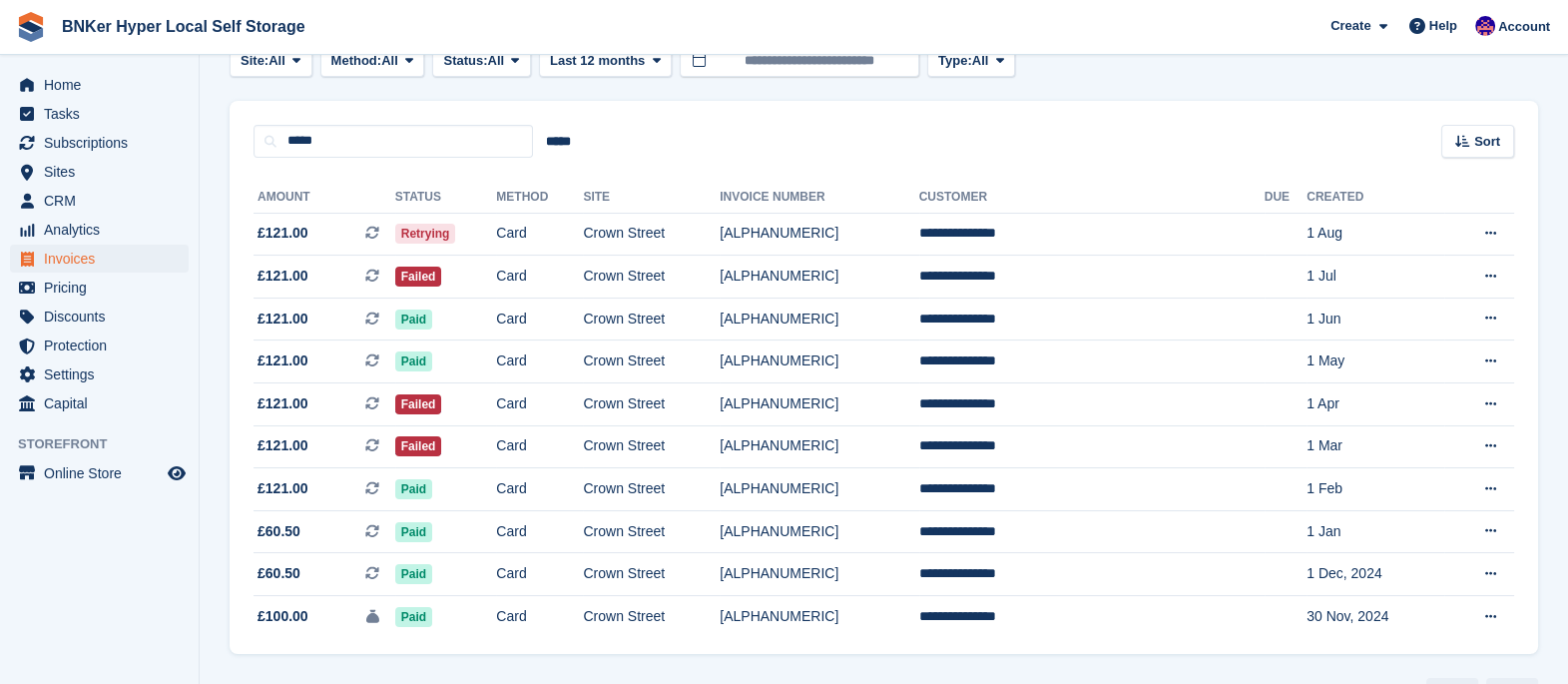 scroll, scrollTop: 0, scrollLeft: 0, axis: both 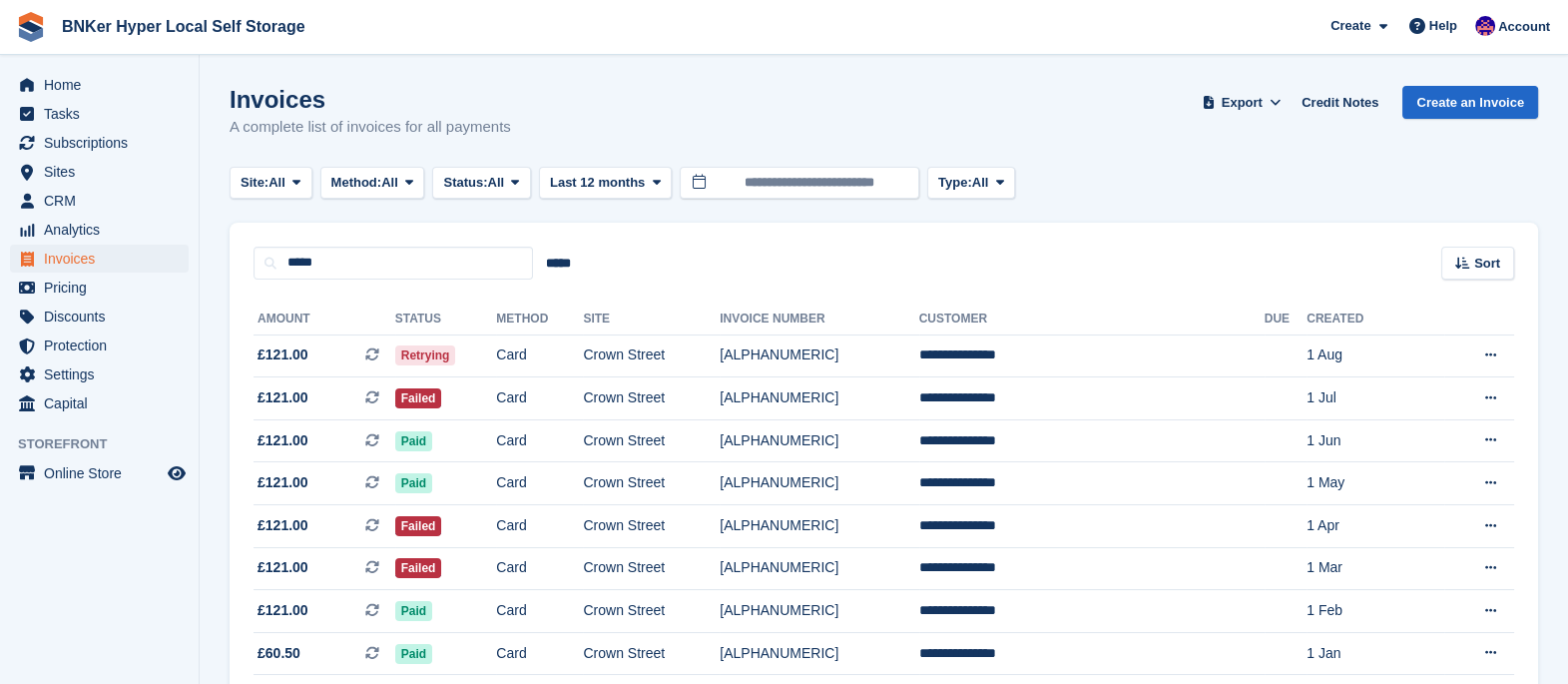 click on "**********" at bounding box center (1092, 355) 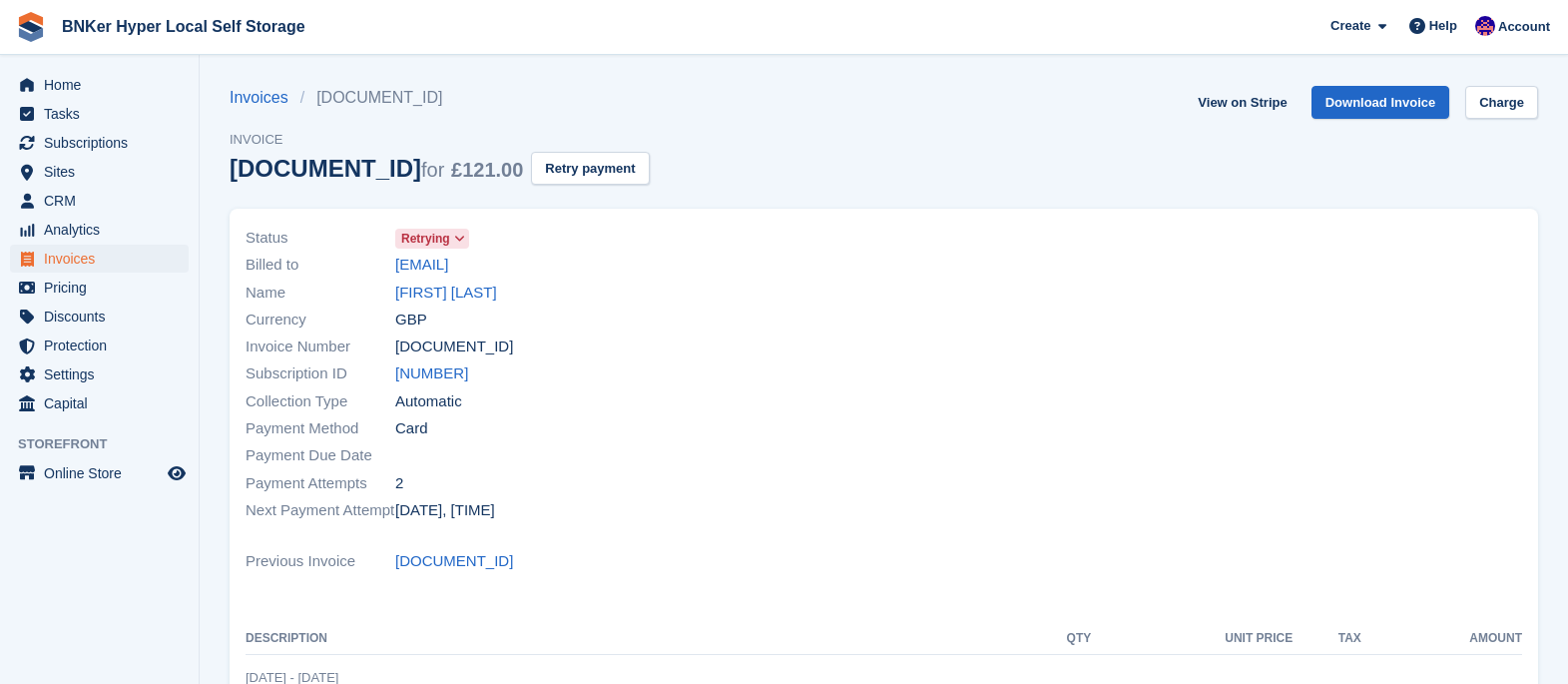 scroll, scrollTop: 0, scrollLeft: 0, axis: both 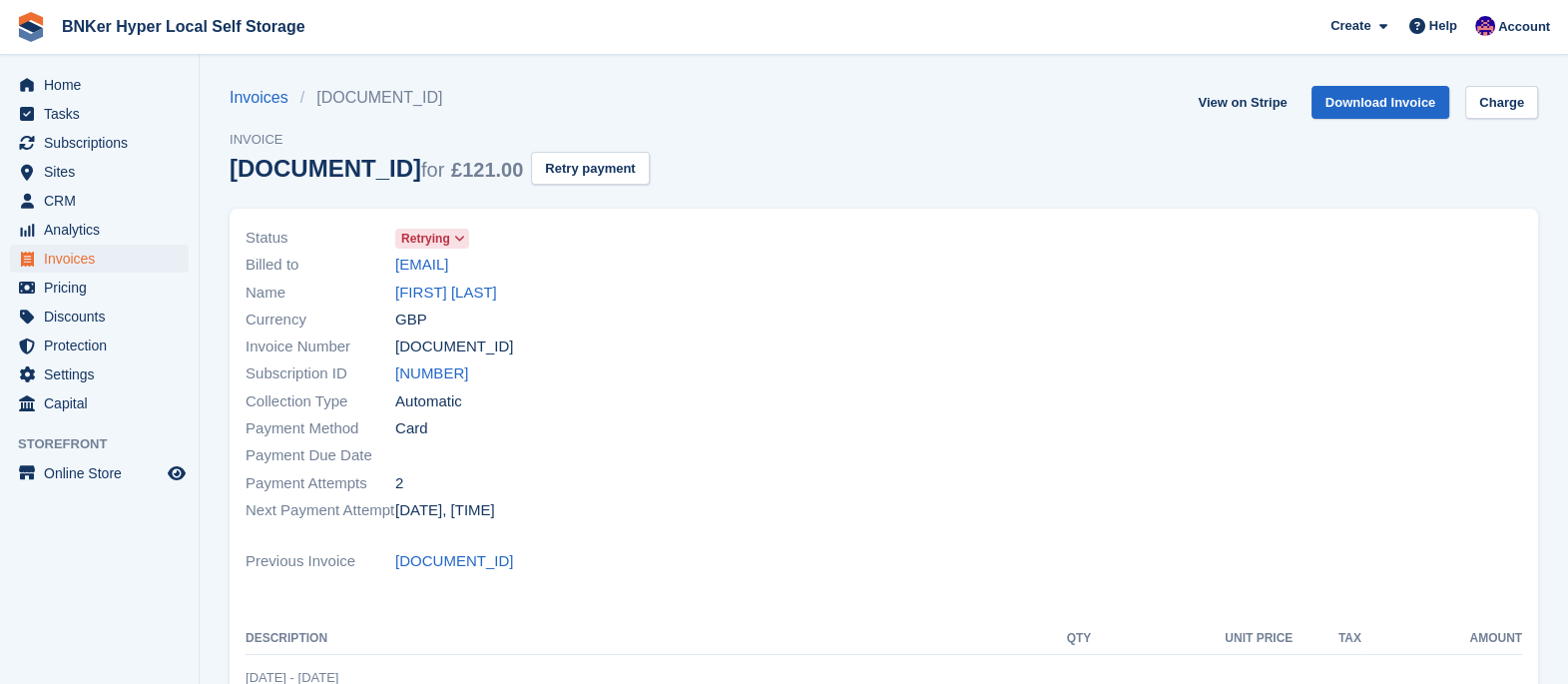 click on "[FIRST] [LAST]" at bounding box center [446, 293] 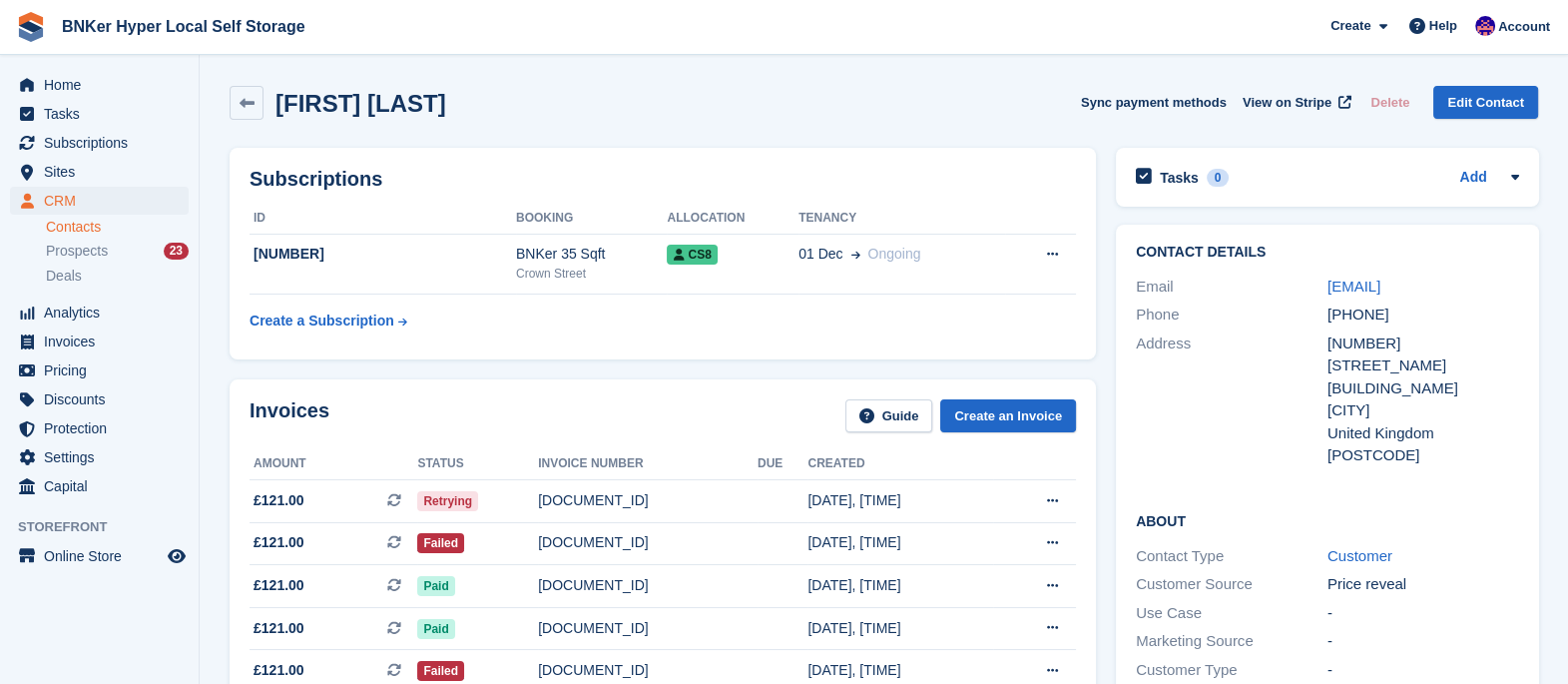 drag, startPoint x: 493, startPoint y: 102, endPoint x: 275, endPoint y: 91, distance: 218.27735 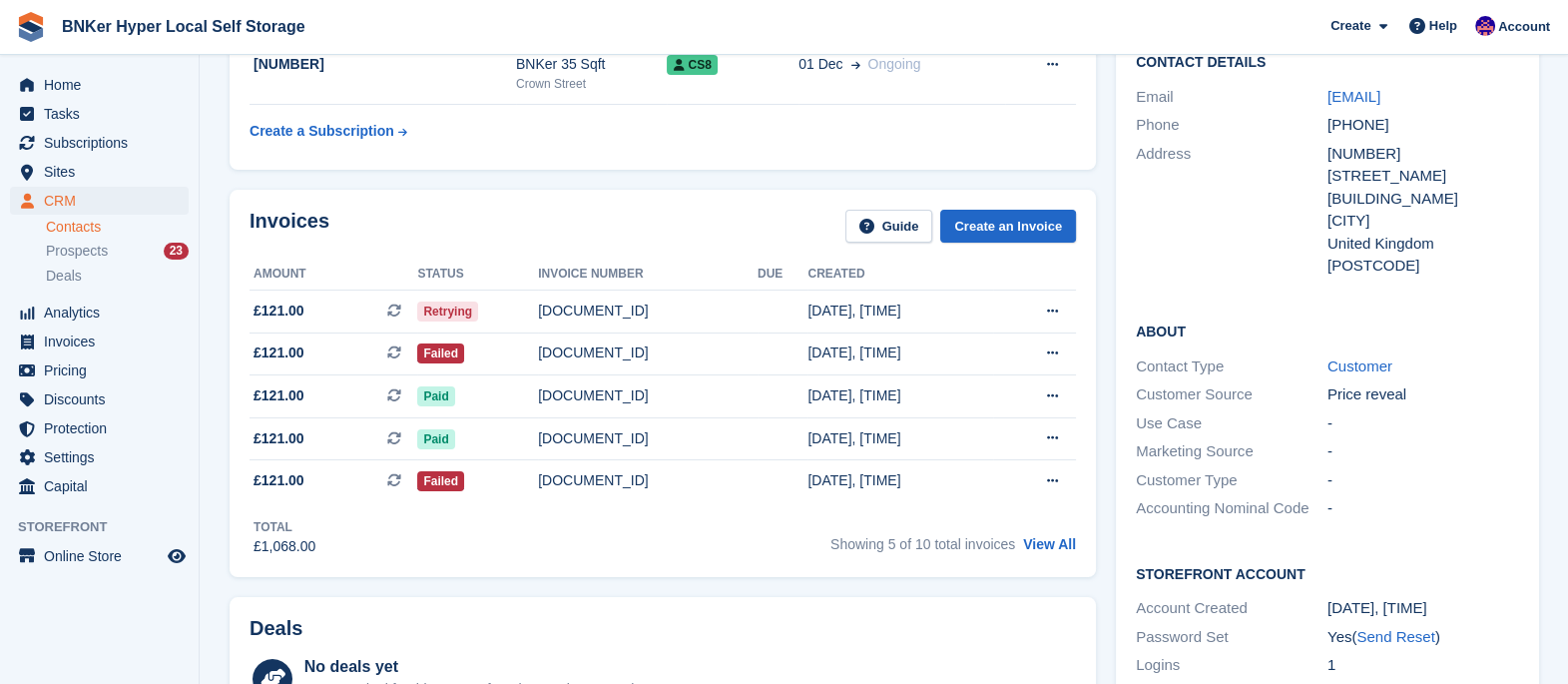 scroll, scrollTop: 0, scrollLeft: 0, axis: both 